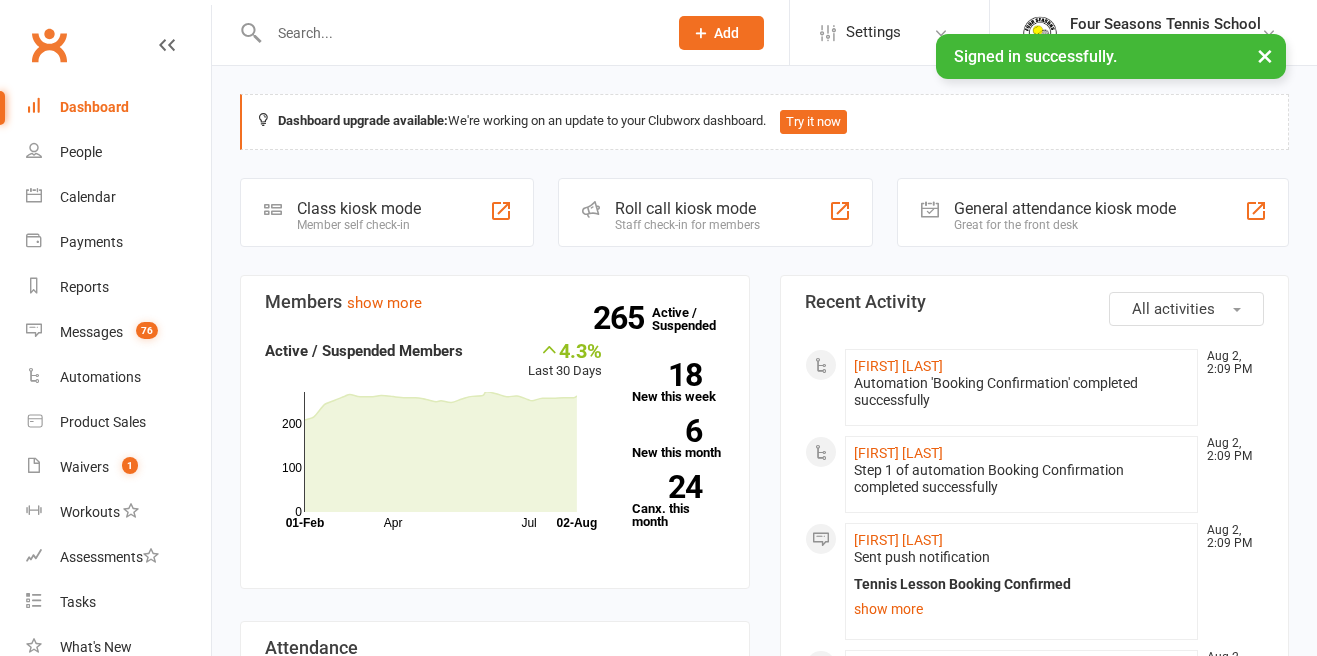 scroll, scrollTop: 0, scrollLeft: 0, axis: both 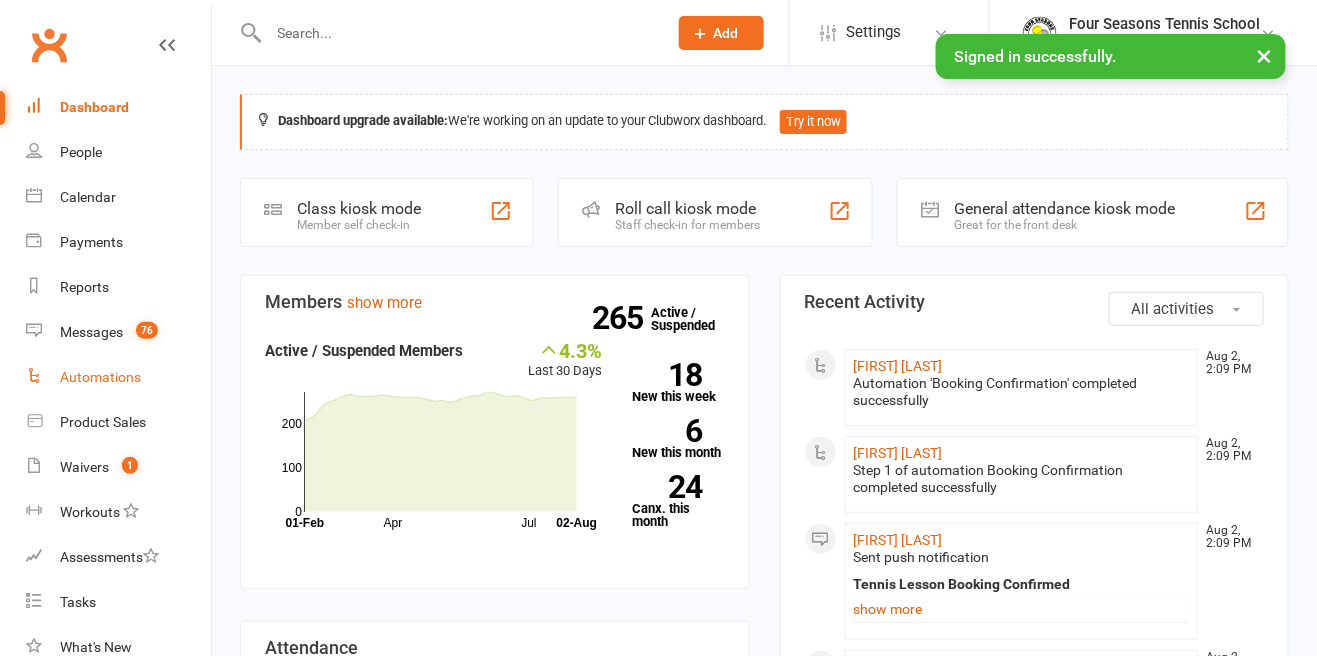 click on "Automations" at bounding box center [100, 377] 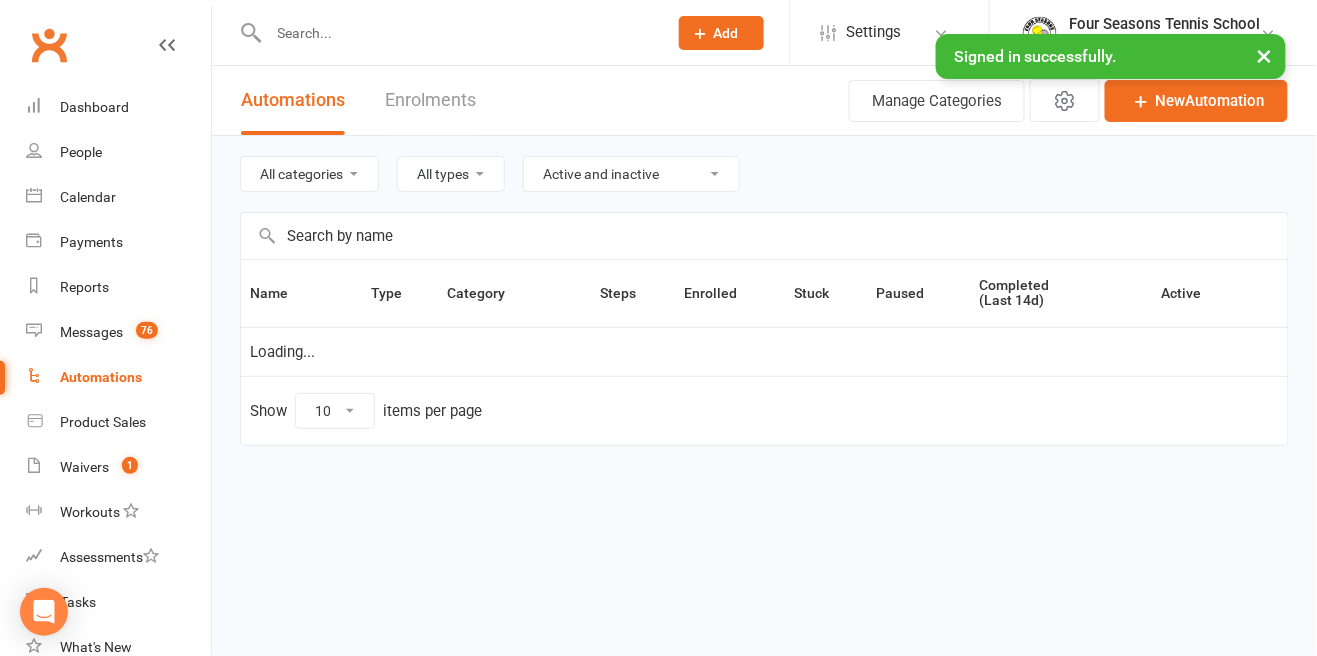select on "50" 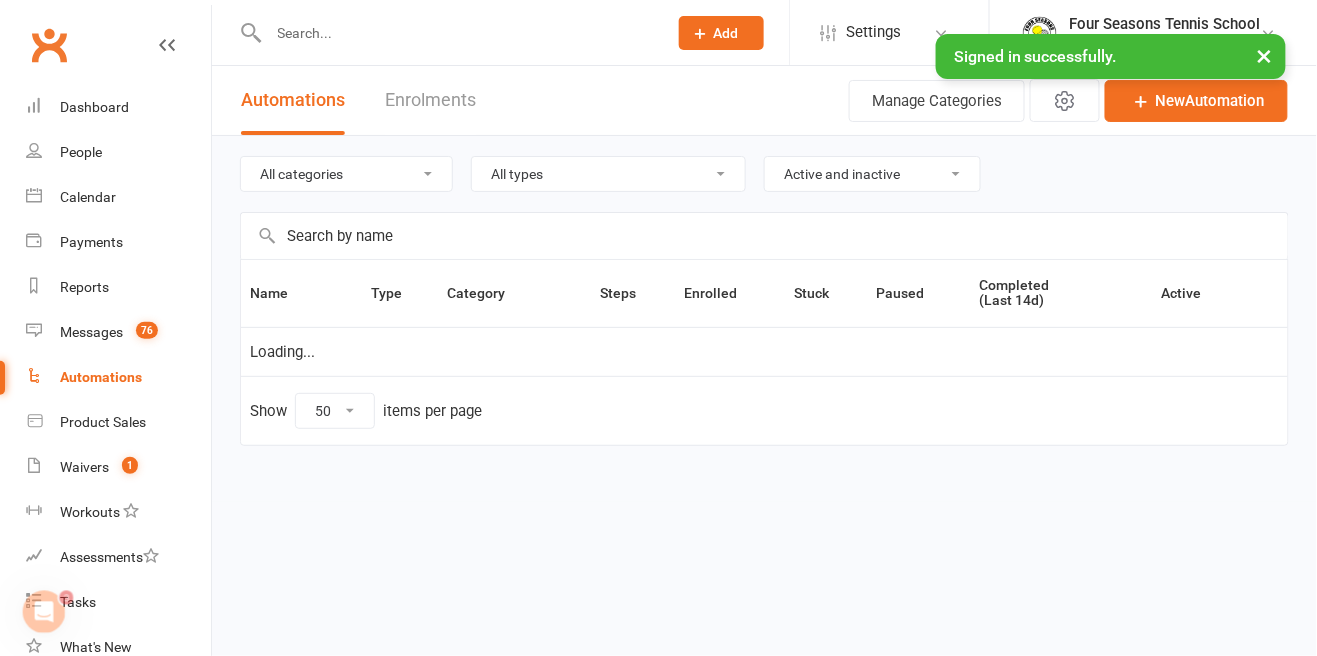 scroll, scrollTop: 0, scrollLeft: 0, axis: both 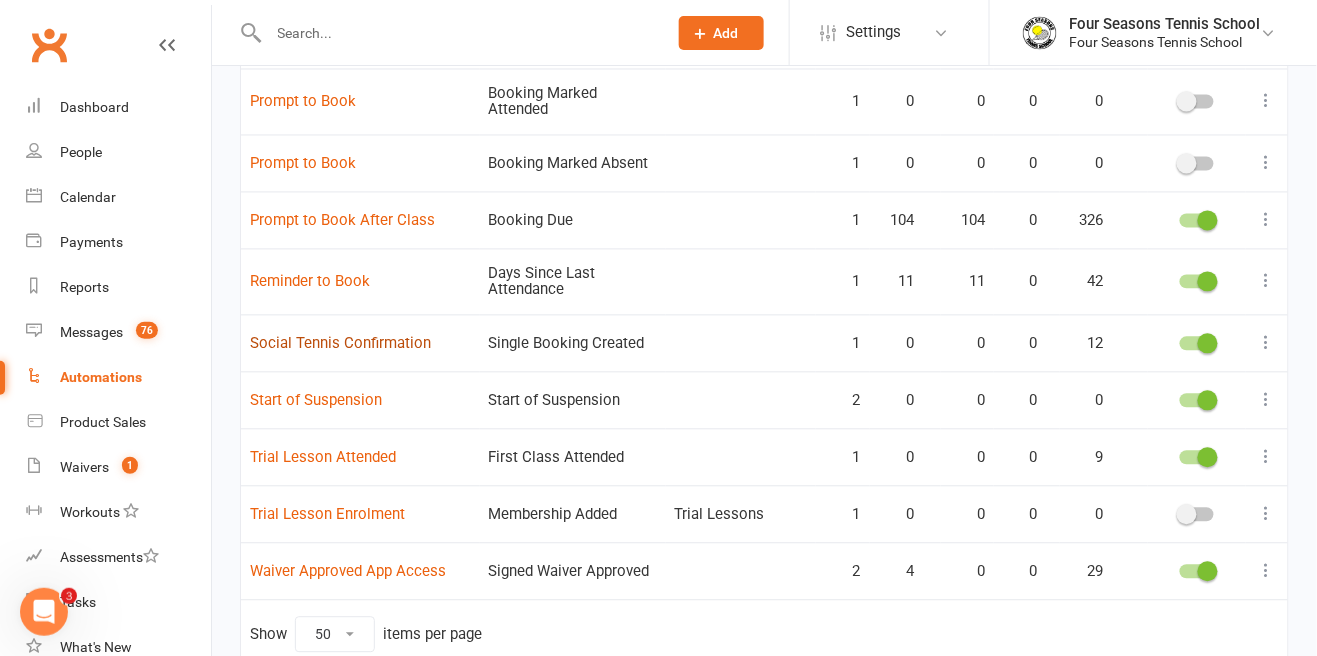 click on "Social Tennis Confirmation" at bounding box center [340, 344] 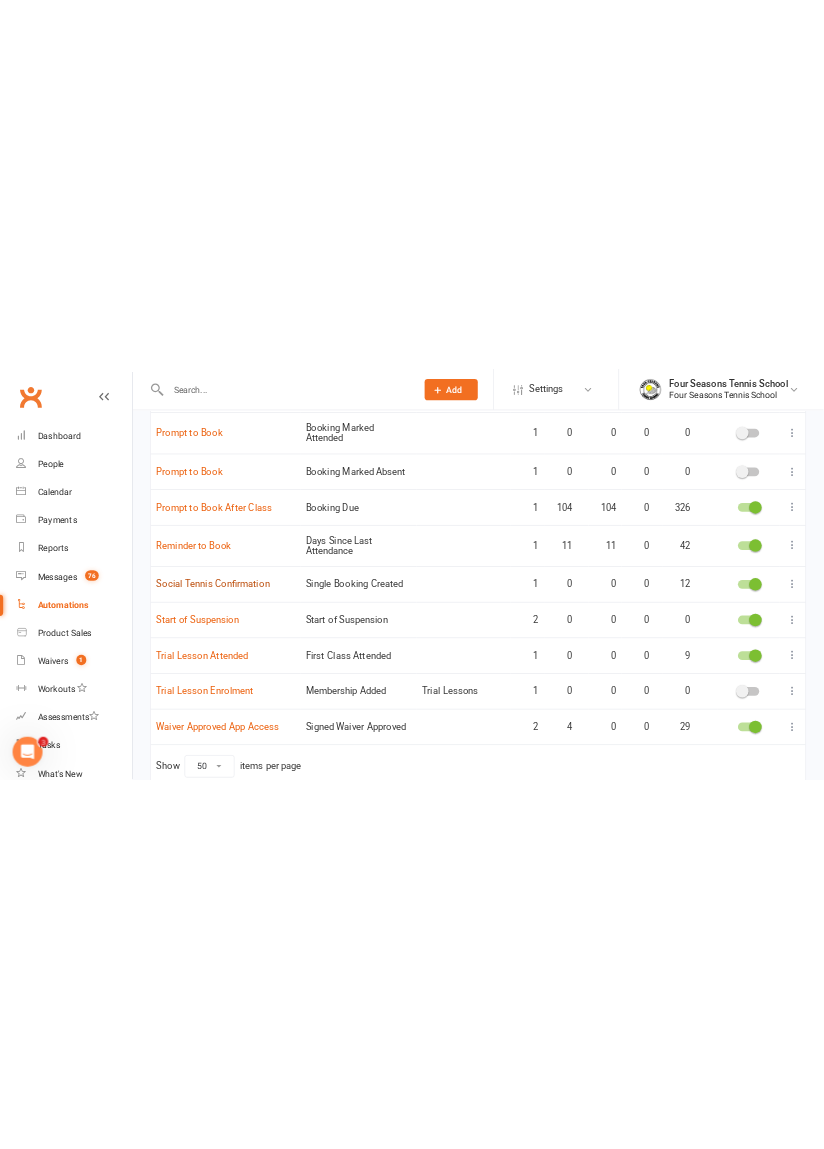 scroll, scrollTop: 0, scrollLeft: 0, axis: both 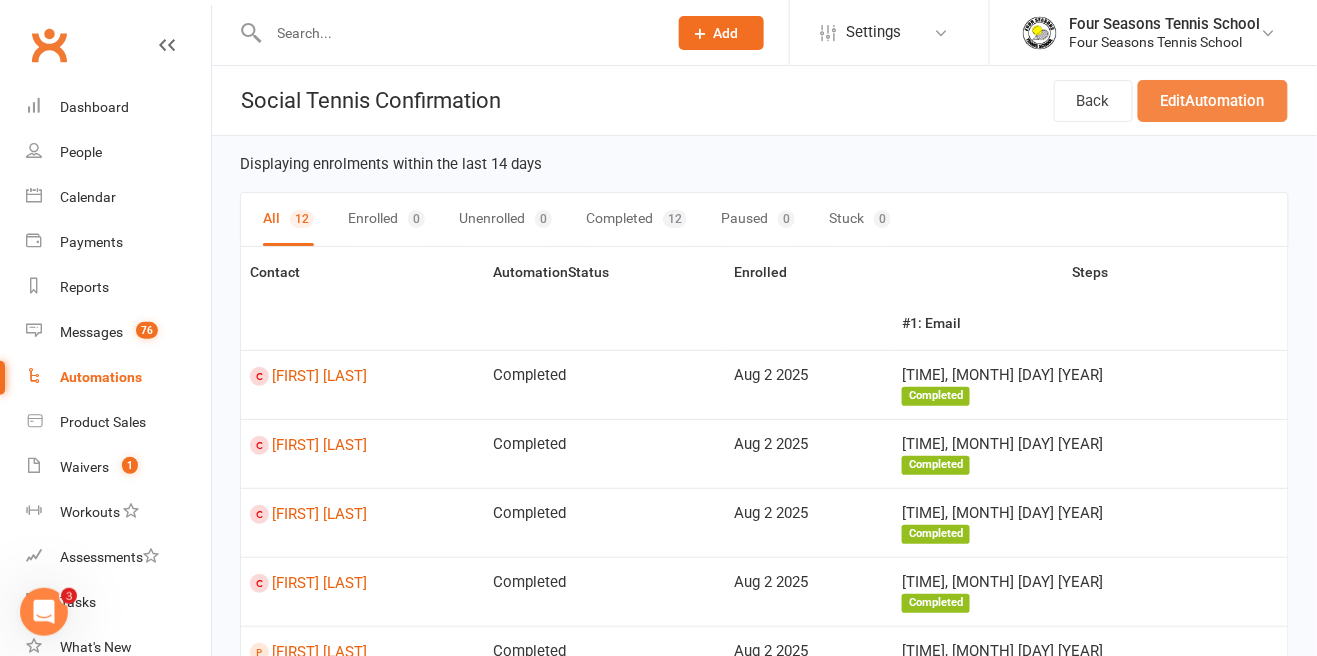 click on "Edit  Automation" at bounding box center [1213, 101] 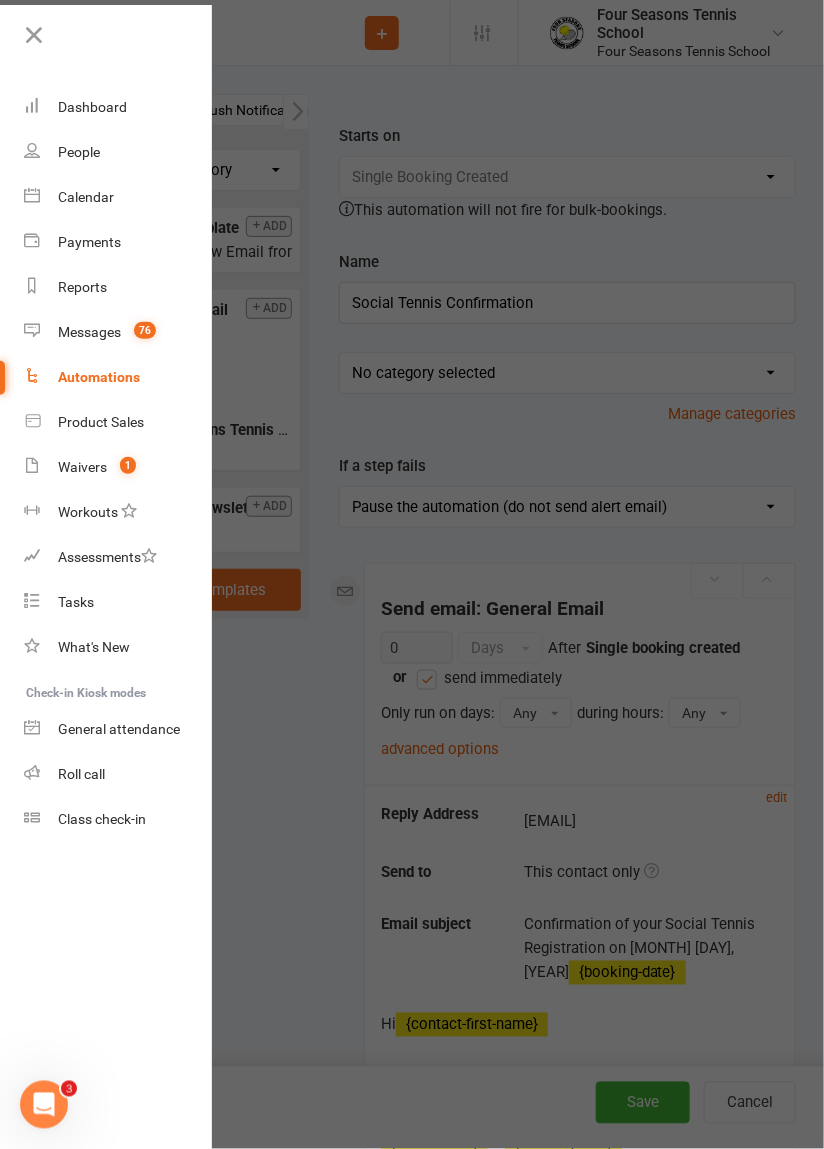 click at bounding box center (412, 574) 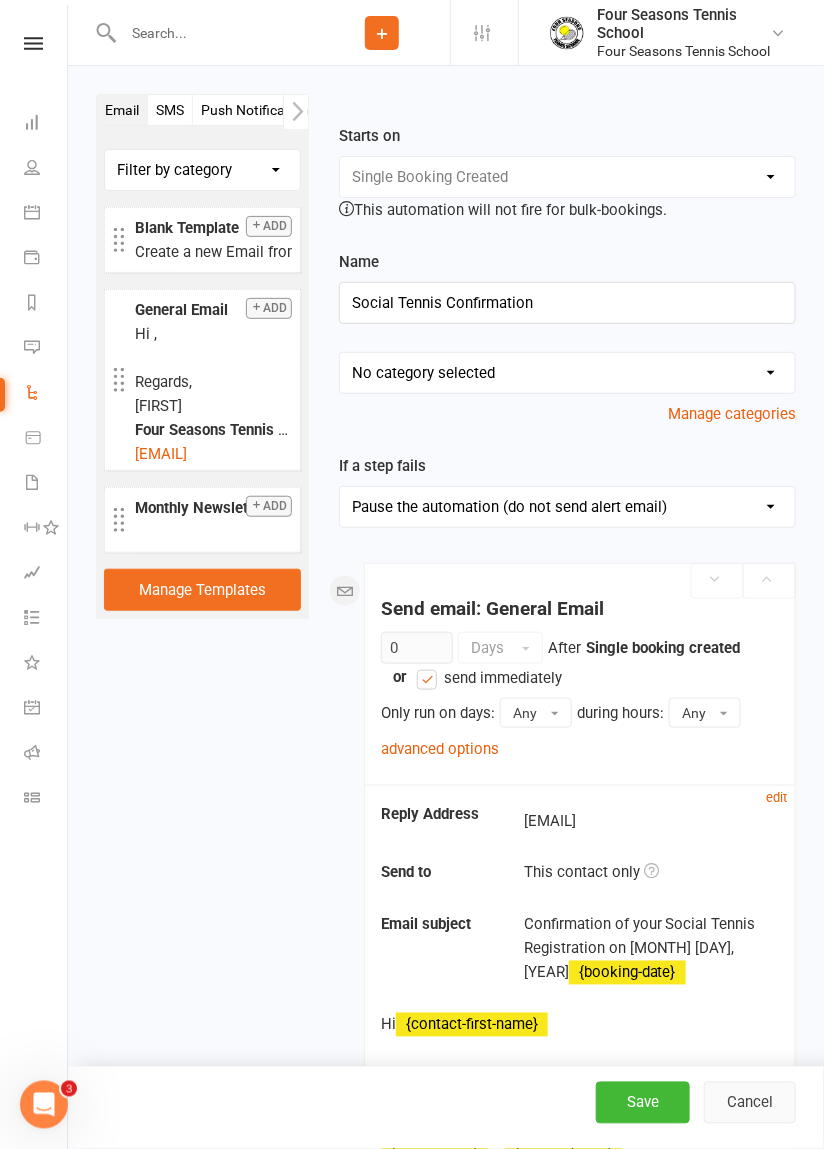 click on "Cancel" at bounding box center (750, 1103) 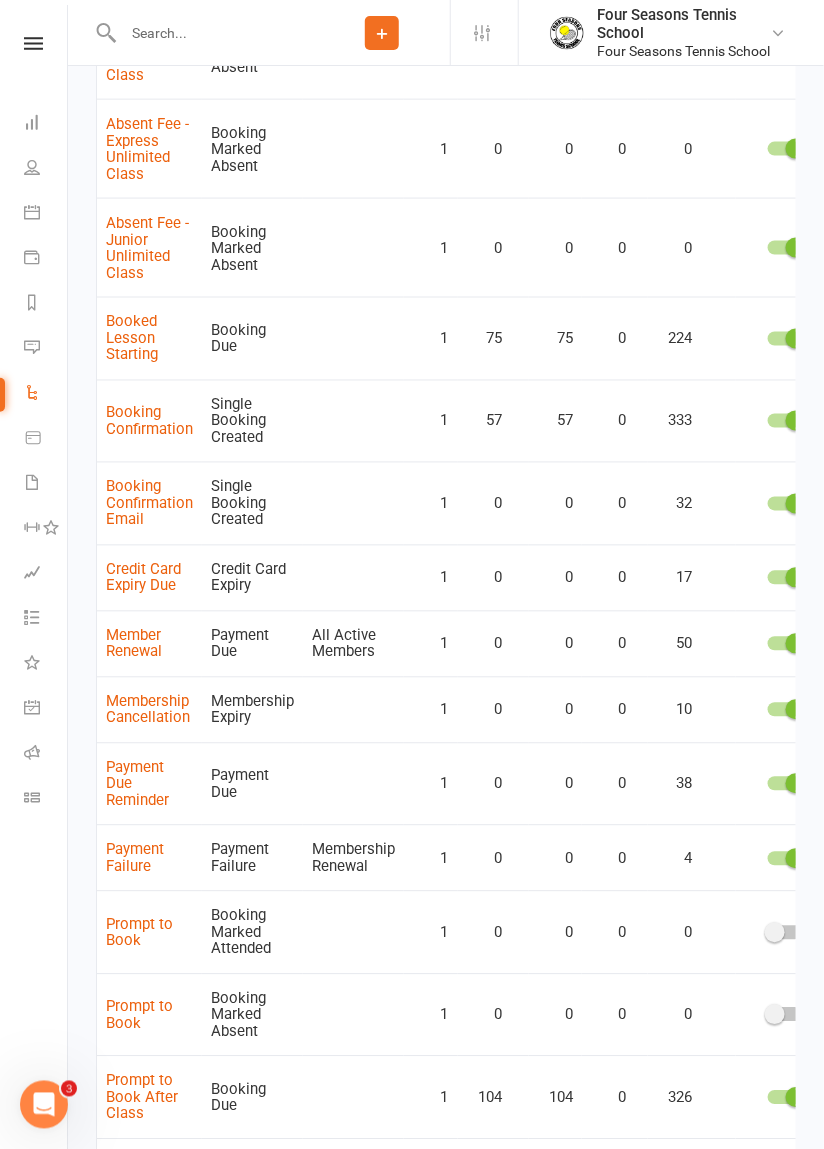 scroll, scrollTop: 556, scrollLeft: 0, axis: vertical 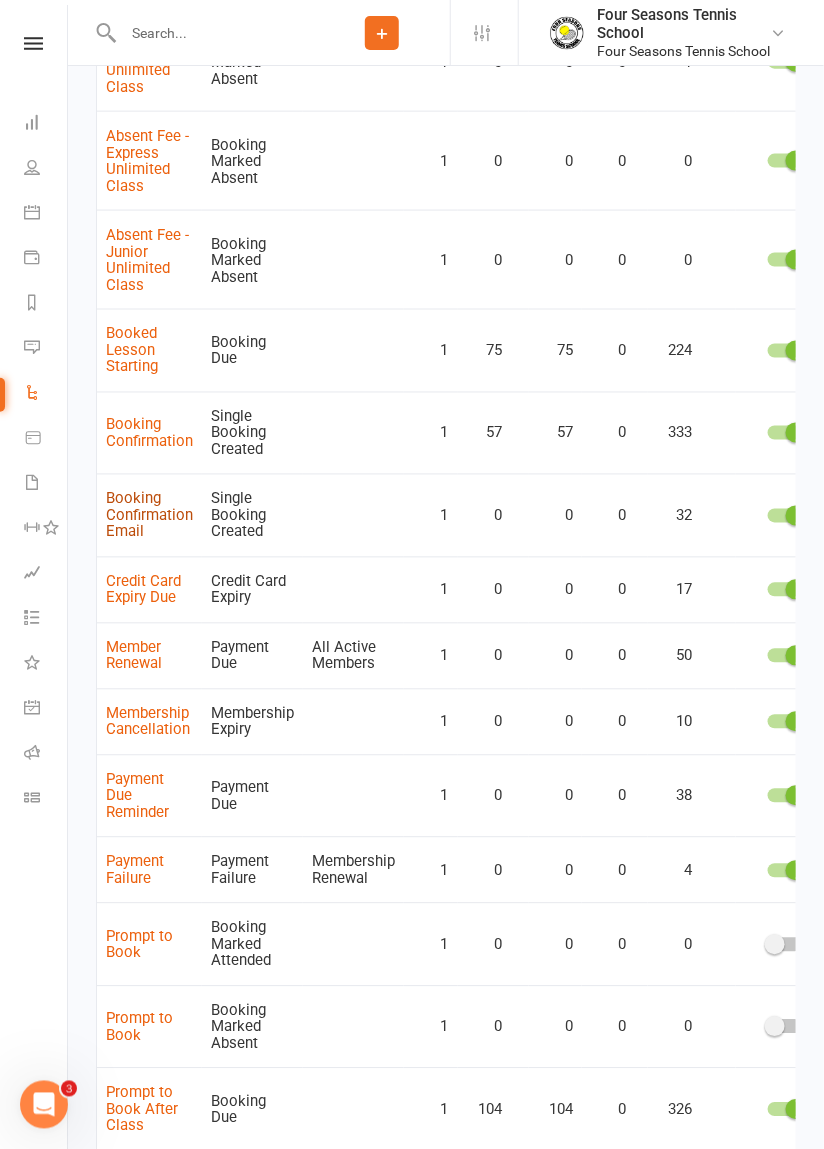 click on "Booking Confirmation Email" at bounding box center [149, 515] 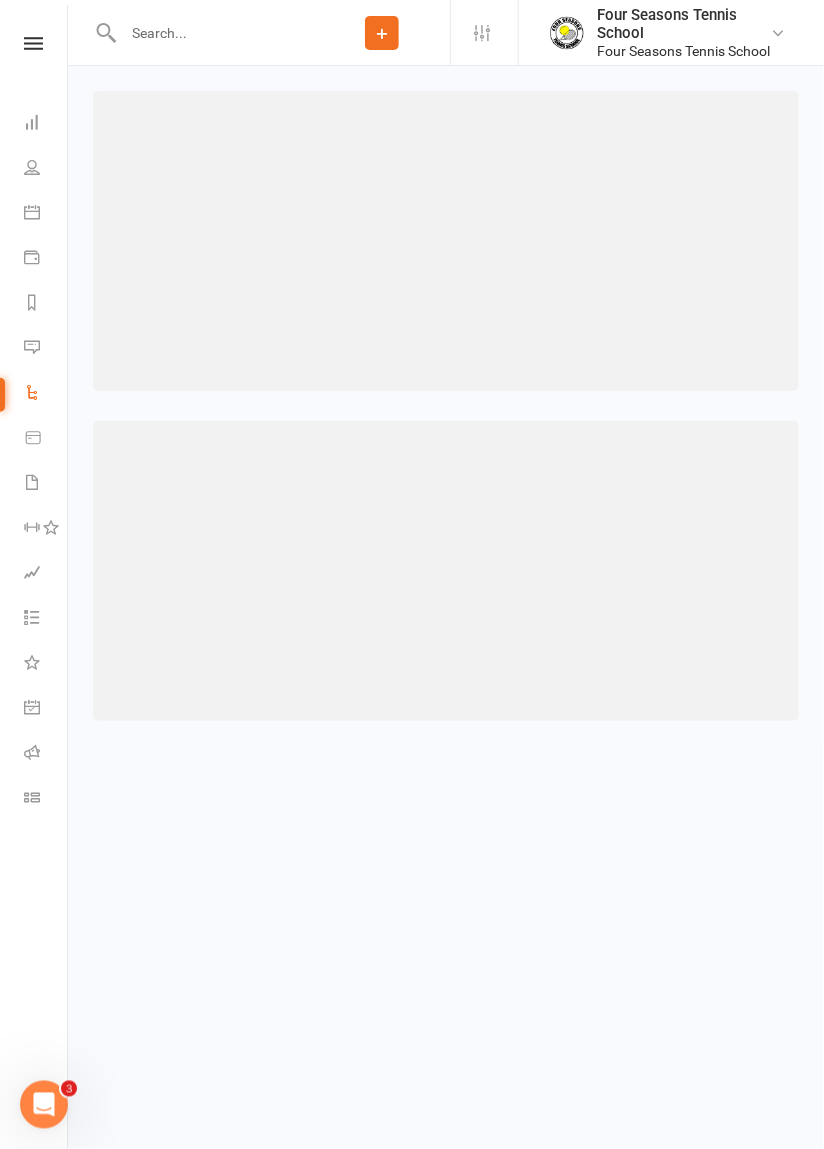 scroll, scrollTop: 0, scrollLeft: 0, axis: both 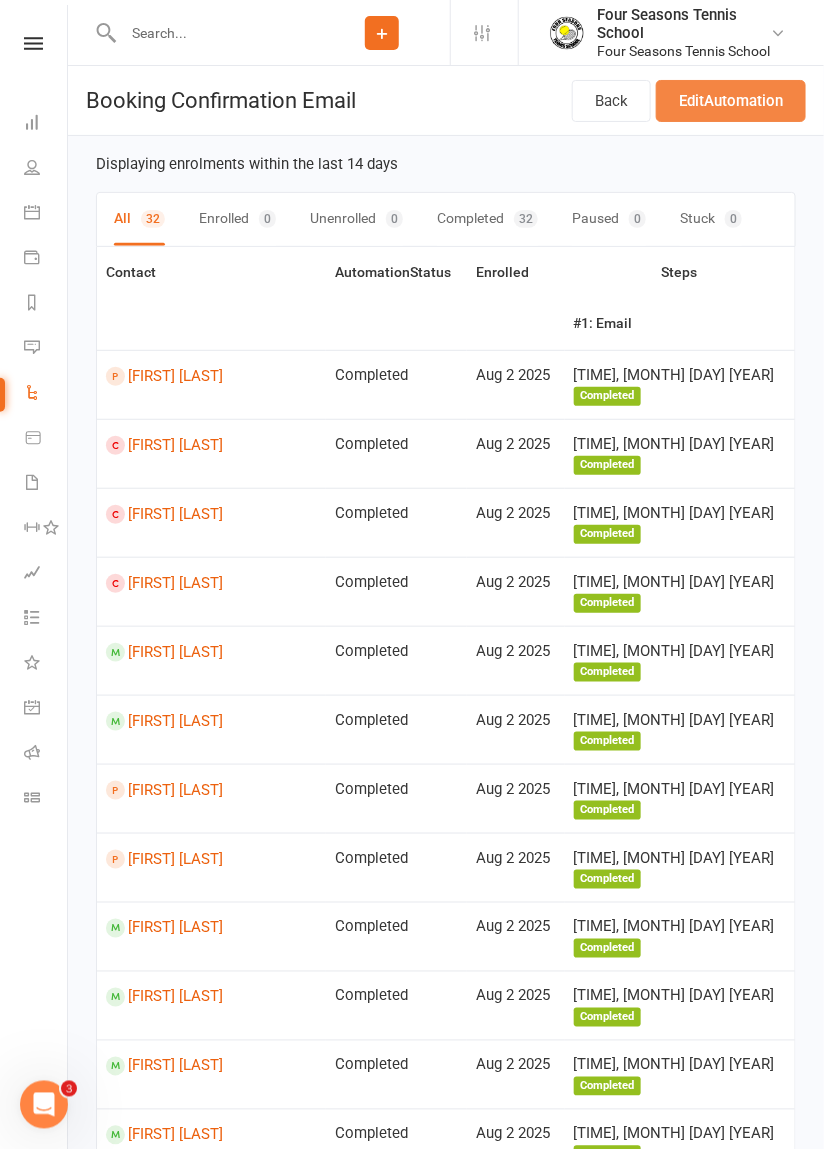 click on "Edit  Automation" at bounding box center (731, 101) 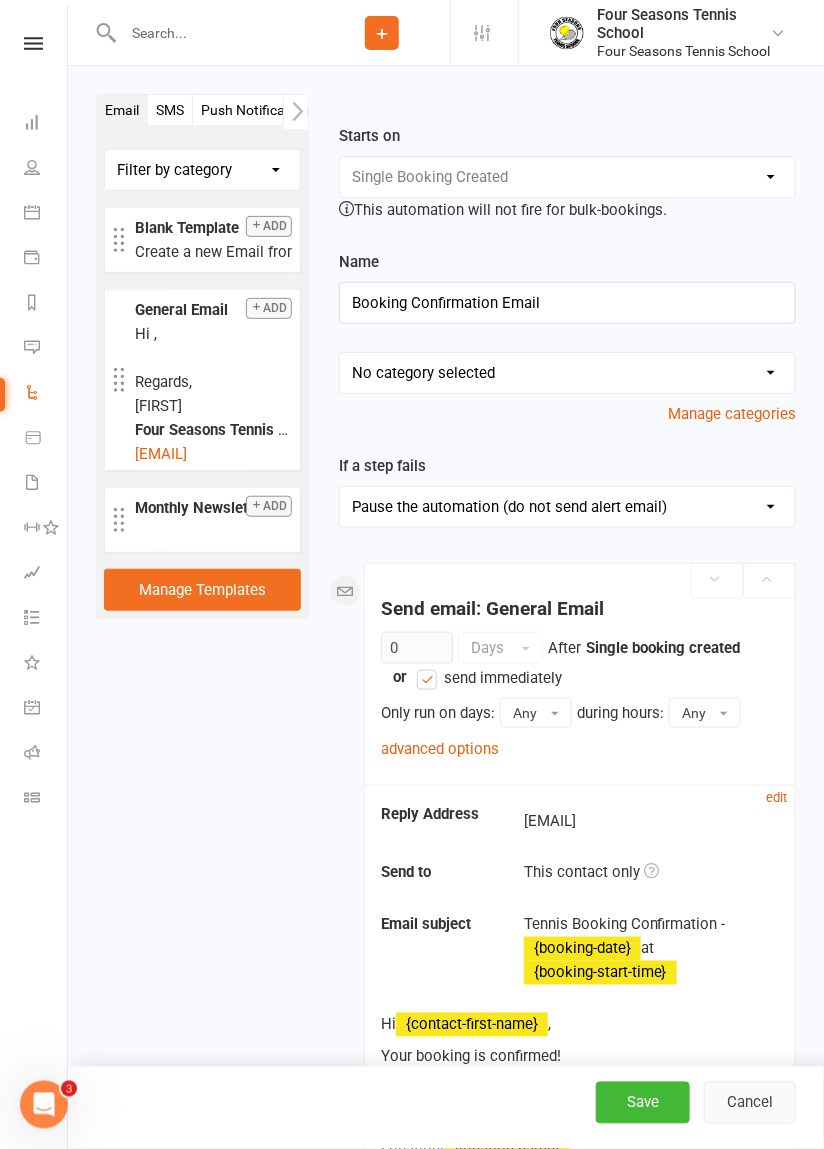 click on "Cancel" at bounding box center [750, 1103] 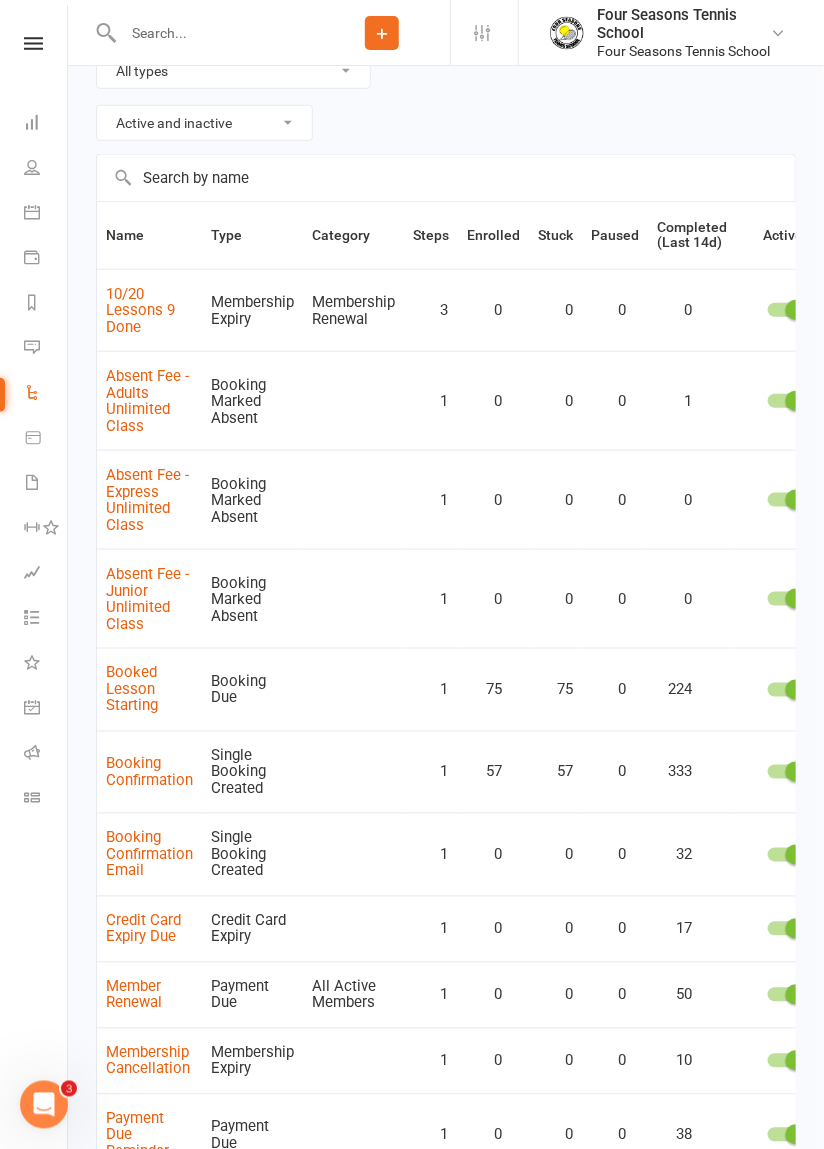 scroll, scrollTop: 216, scrollLeft: 0, axis: vertical 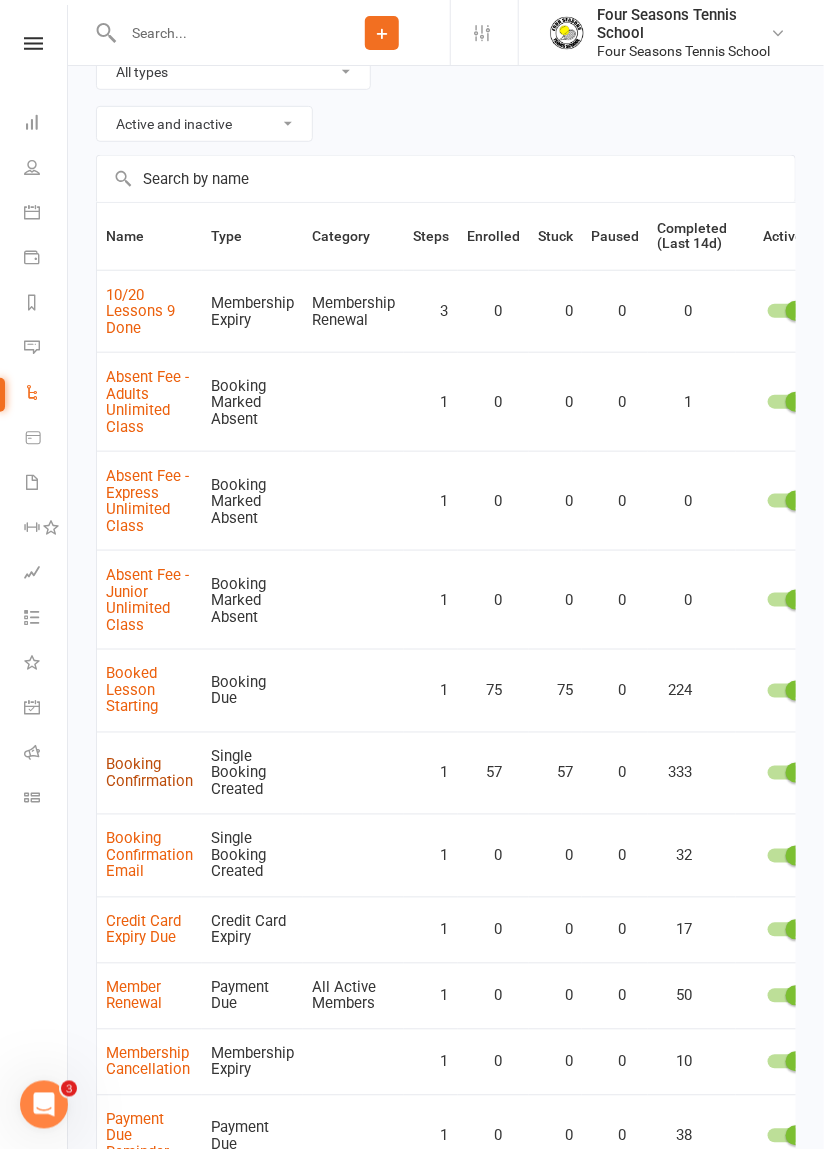 click on "Booking Confirmation" at bounding box center [149, 773] 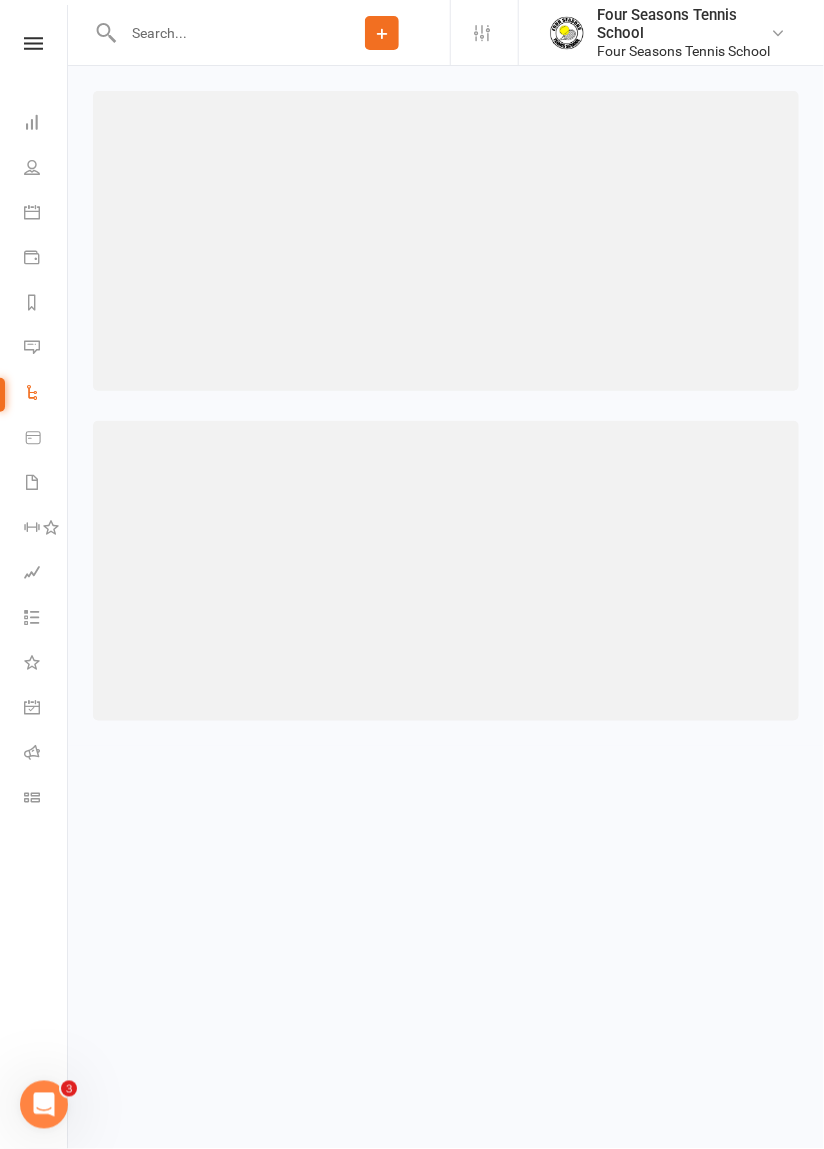 scroll, scrollTop: 0, scrollLeft: 0, axis: both 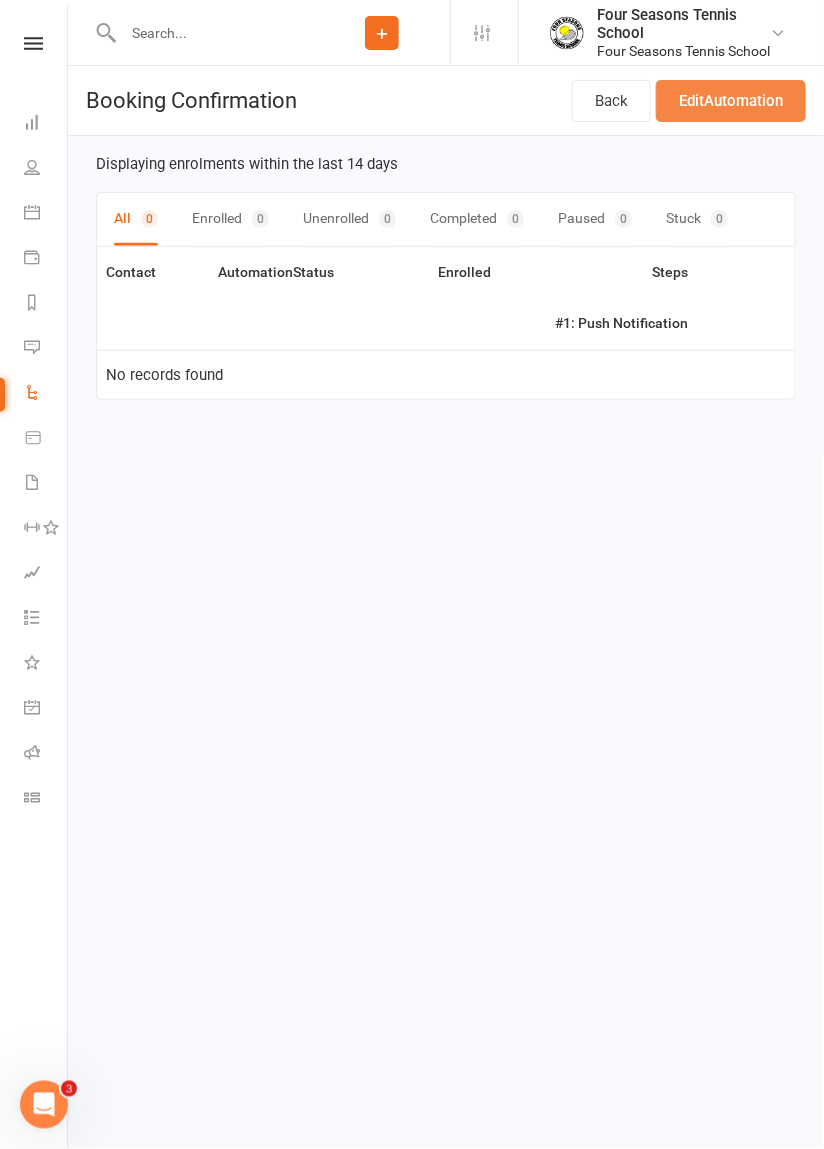 click on "Edit  Automation" at bounding box center [731, 101] 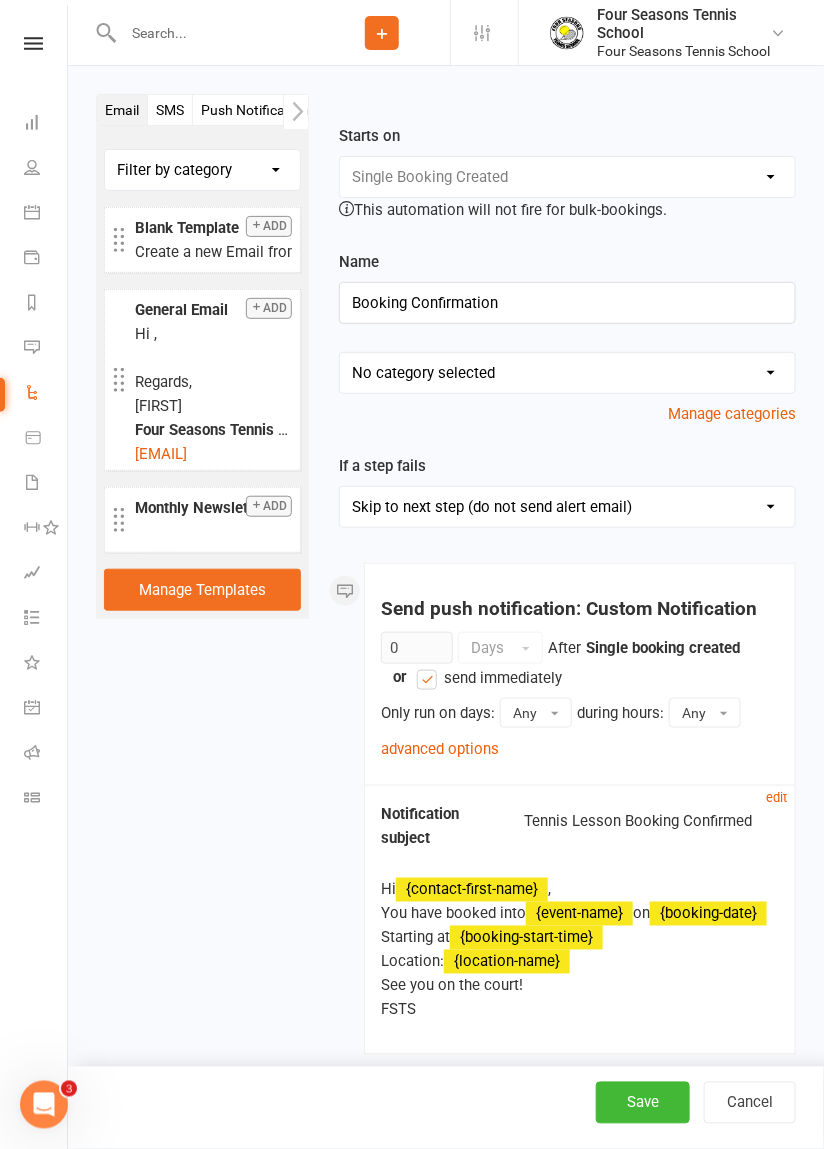 click on "Add General Email Hi , Regards, [FIRST] [COMPANY_NAME] [EMAIL] ([PHONE]) [URL] Add Monthly Newsletter ﻿ Manage Templates Starts on Booking Cancelled Booking Due Booking Late-Cancelled Booking Marked Absent Booking Marked Attended Contact Added to Event Waitlist Contact Birthday Converted to Member Credit Card Expiry Days Since Last Attendance Days Since Last Mobile App Activity End of Suspension First Class Attended First Class Due General Attendance Marked Manual Enrolment Member Added Member First Activated Membership Added Membership Cancelled Membership Due to Start Membership Expiry Non-attending Contact Added Payment Due Payment Failure Payment Paid Prospect Added Name 0" at bounding box center (446, 631) 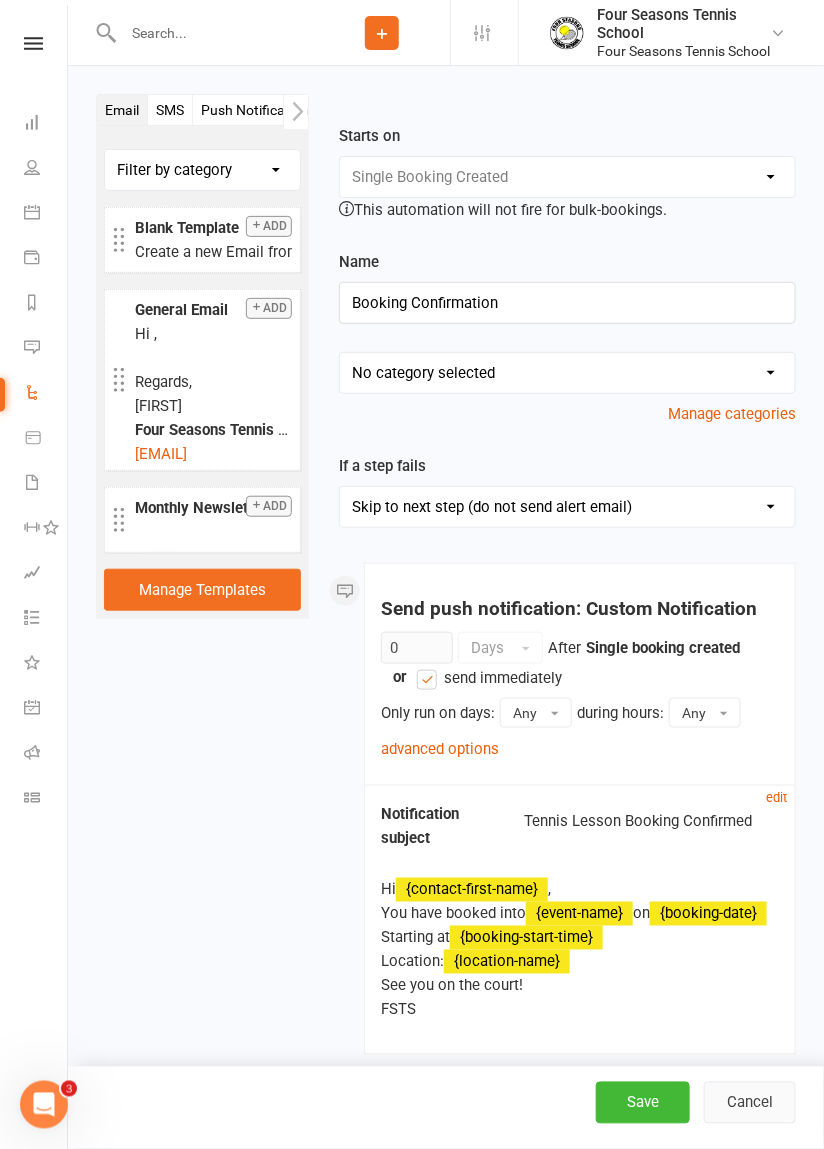 click on "Cancel" at bounding box center (750, 1103) 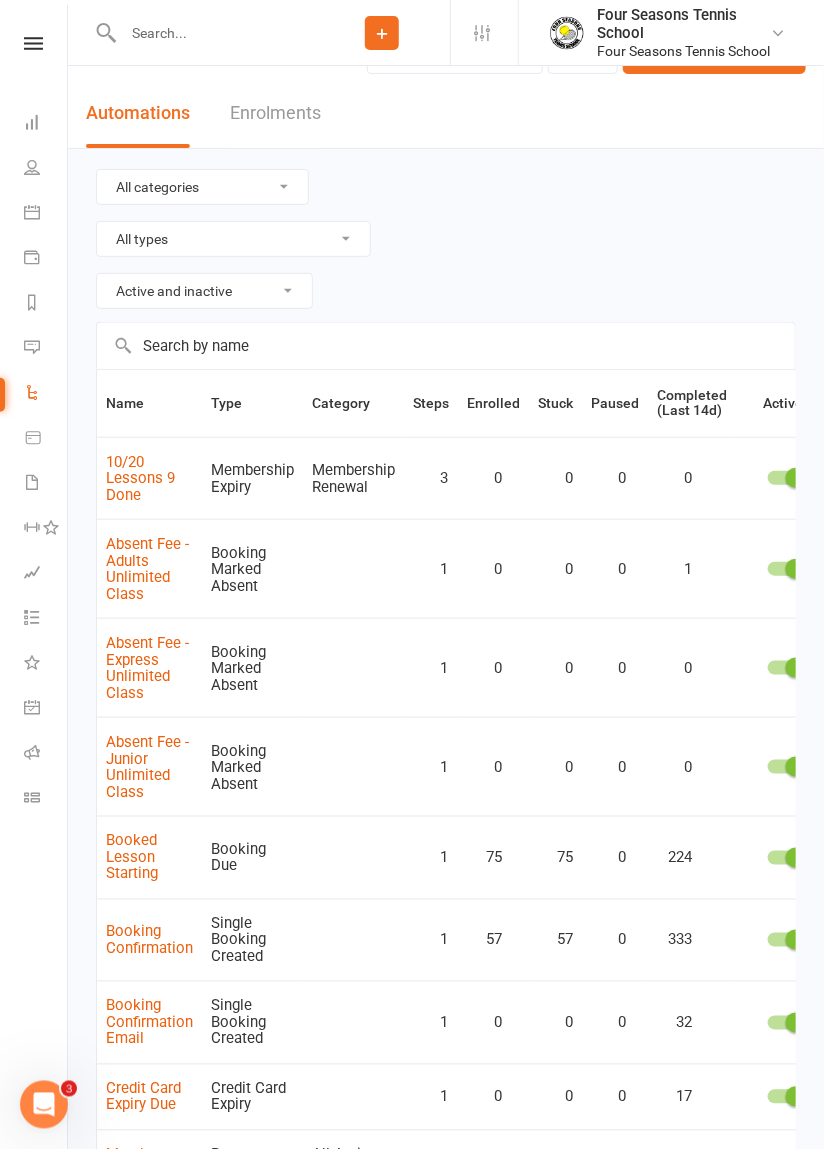 scroll, scrollTop: 48, scrollLeft: 0, axis: vertical 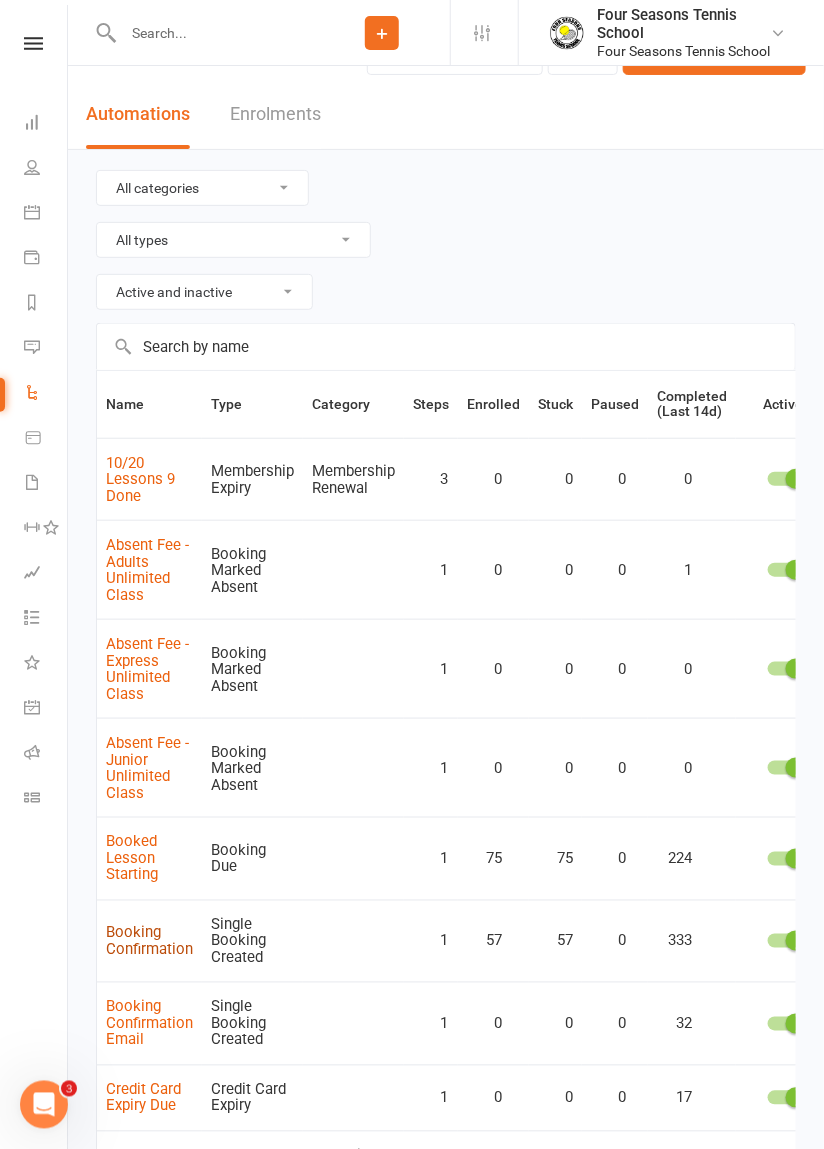 click on "Booking Confirmation" at bounding box center [149, 941] 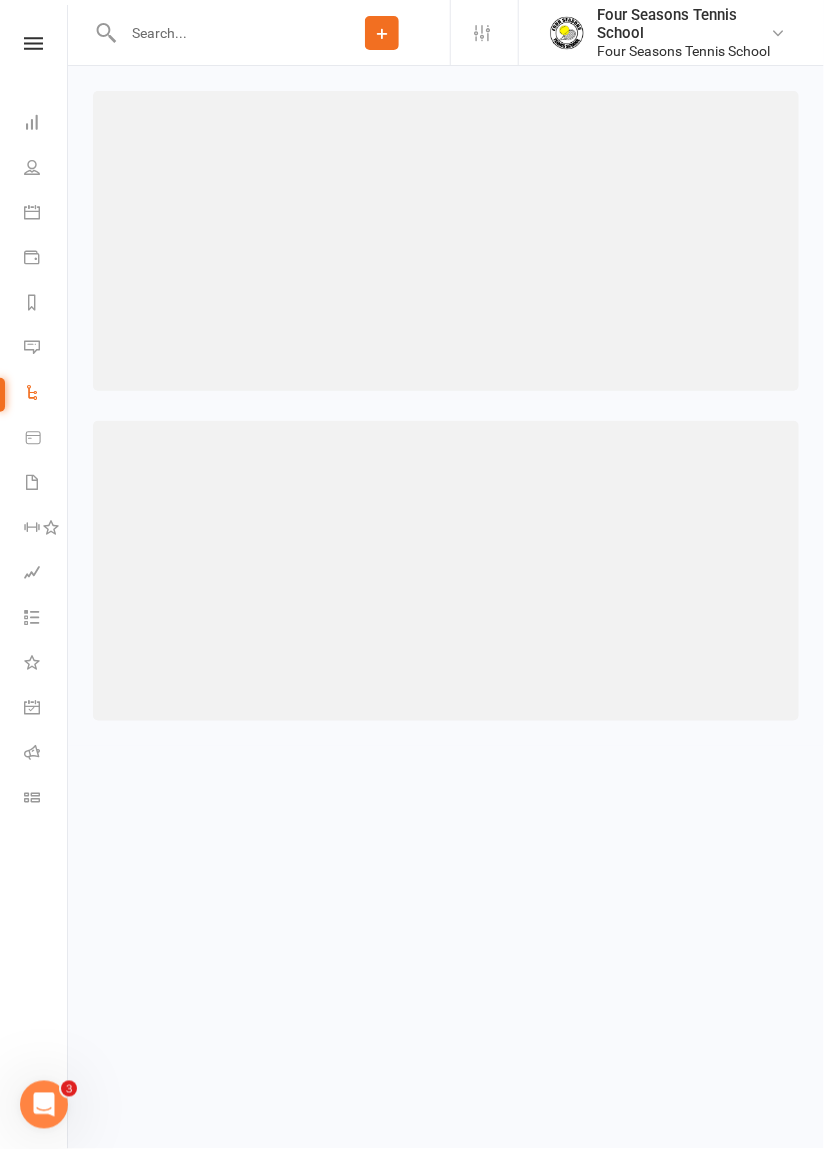 scroll, scrollTop: 0, scrollLeft: 0, axis: both 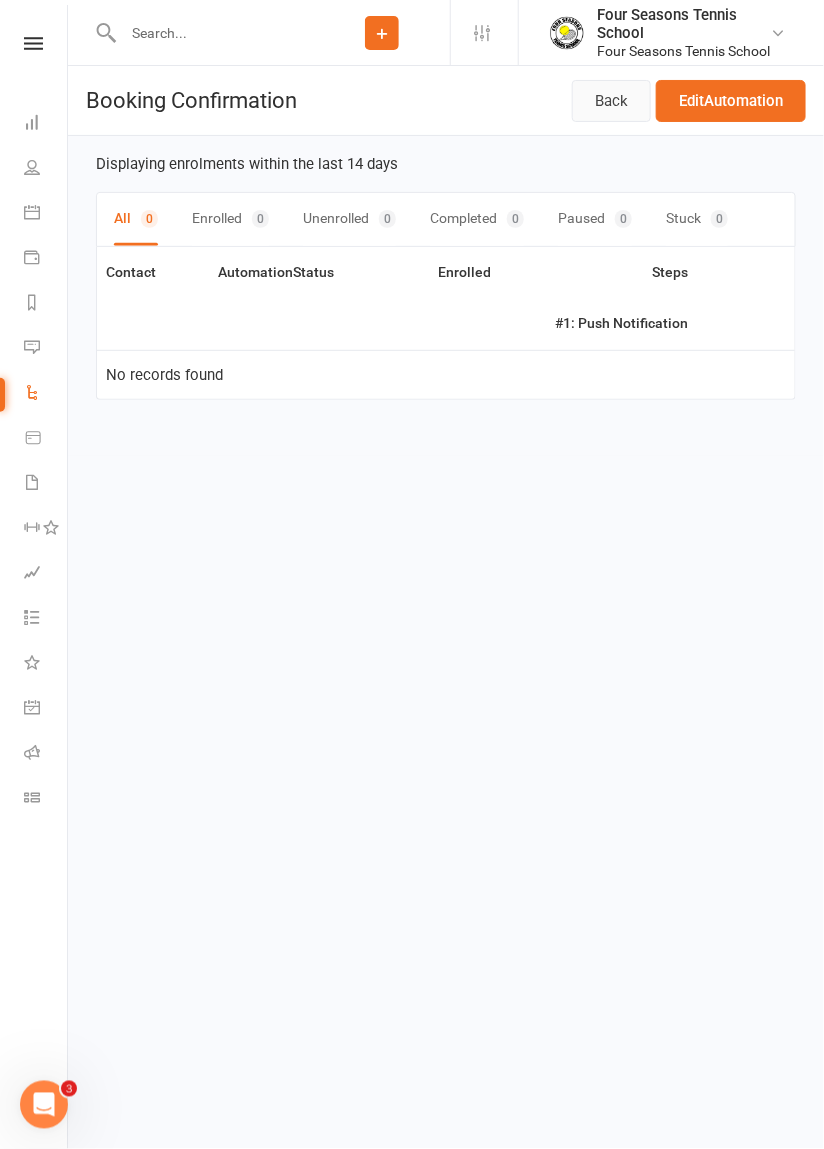 click on "Back" at bounding box center (611, 101) 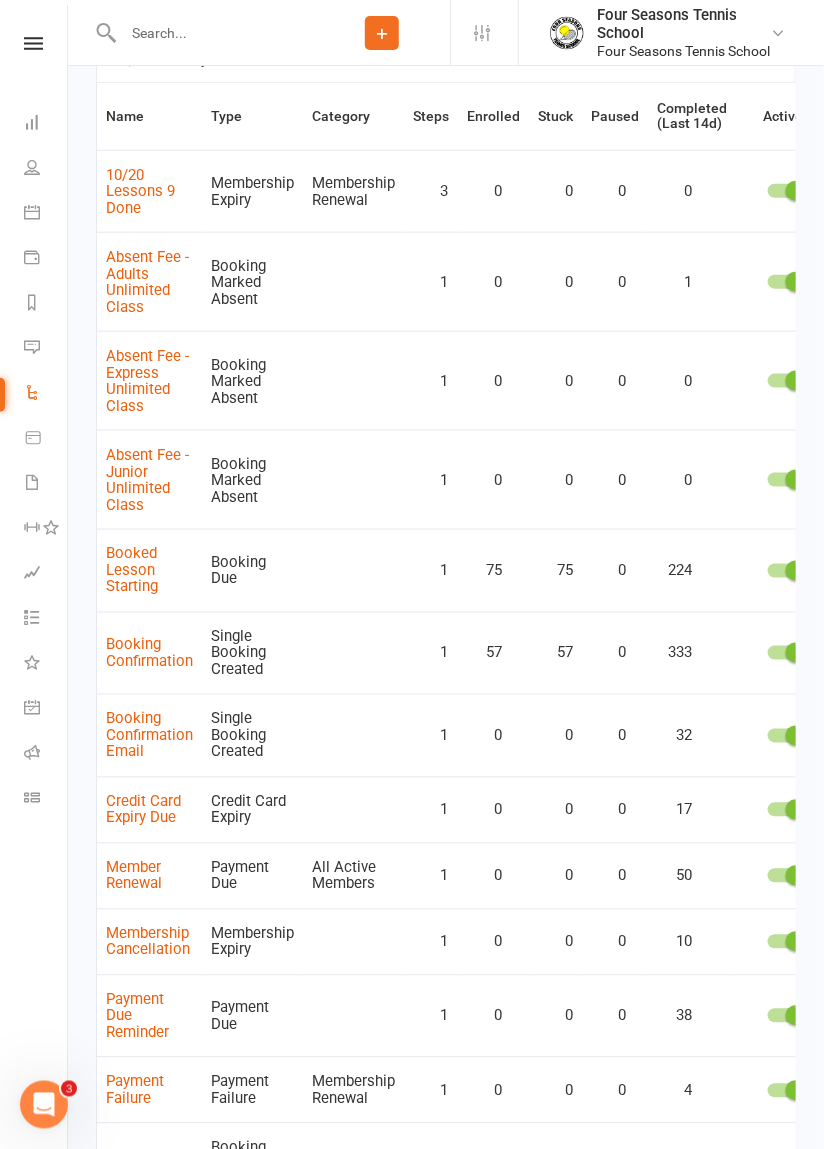 scroll, scrollTop: 337, scrollLeft: 0, axis: vertical 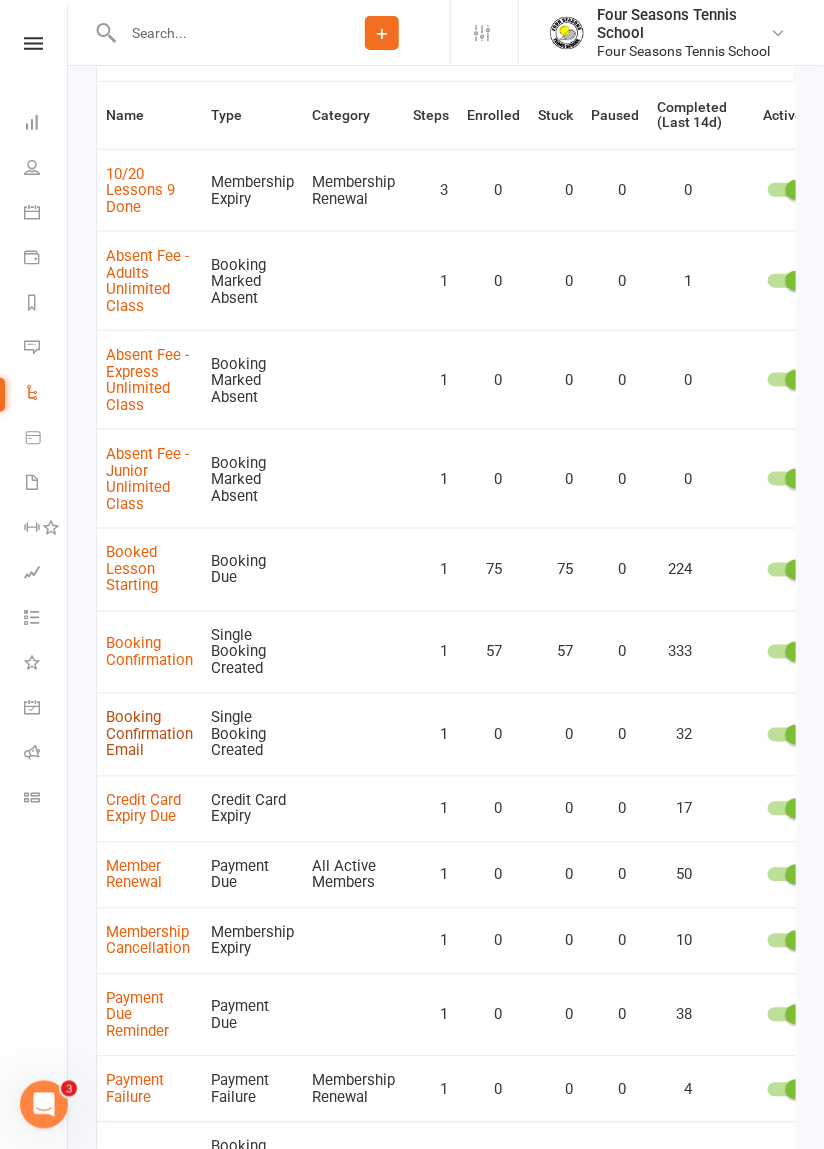 click on "Booking Confirmation Email" at bounding box center (149, 734) 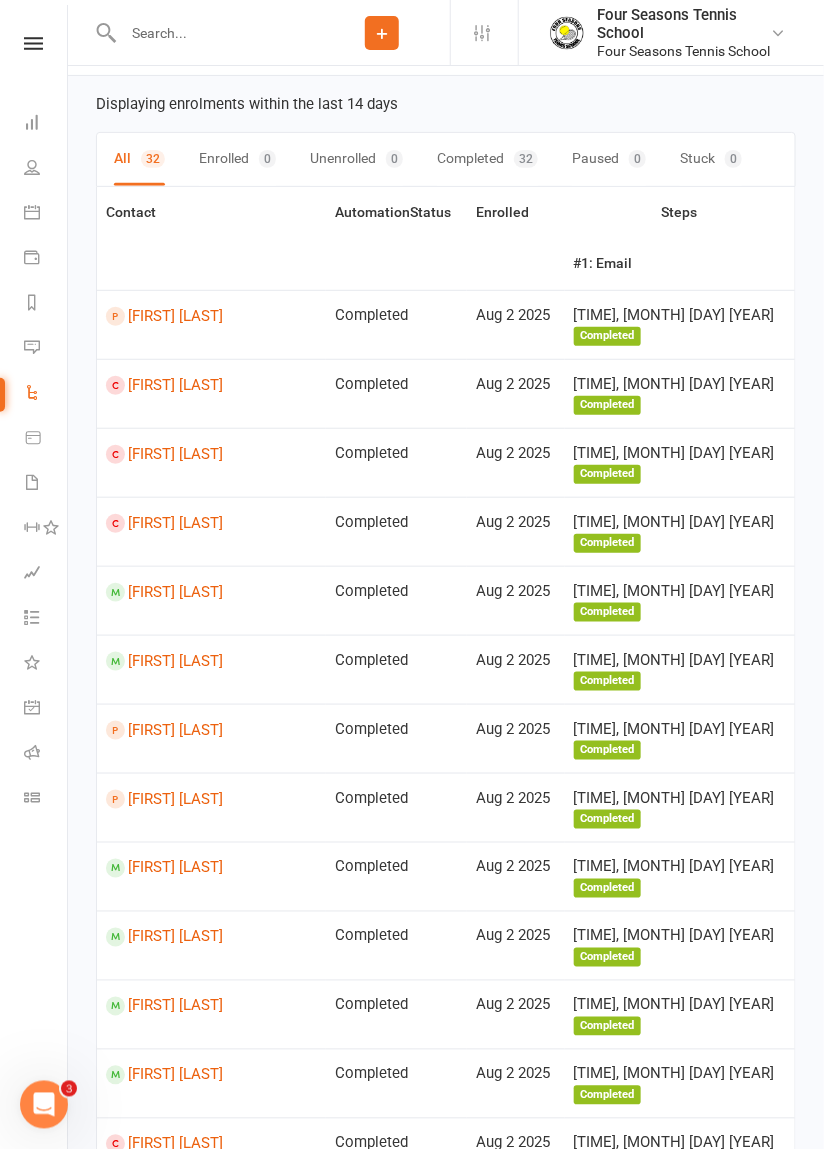 scroll, scrollTop: 55, scrollLeft: 0, axis: vertical 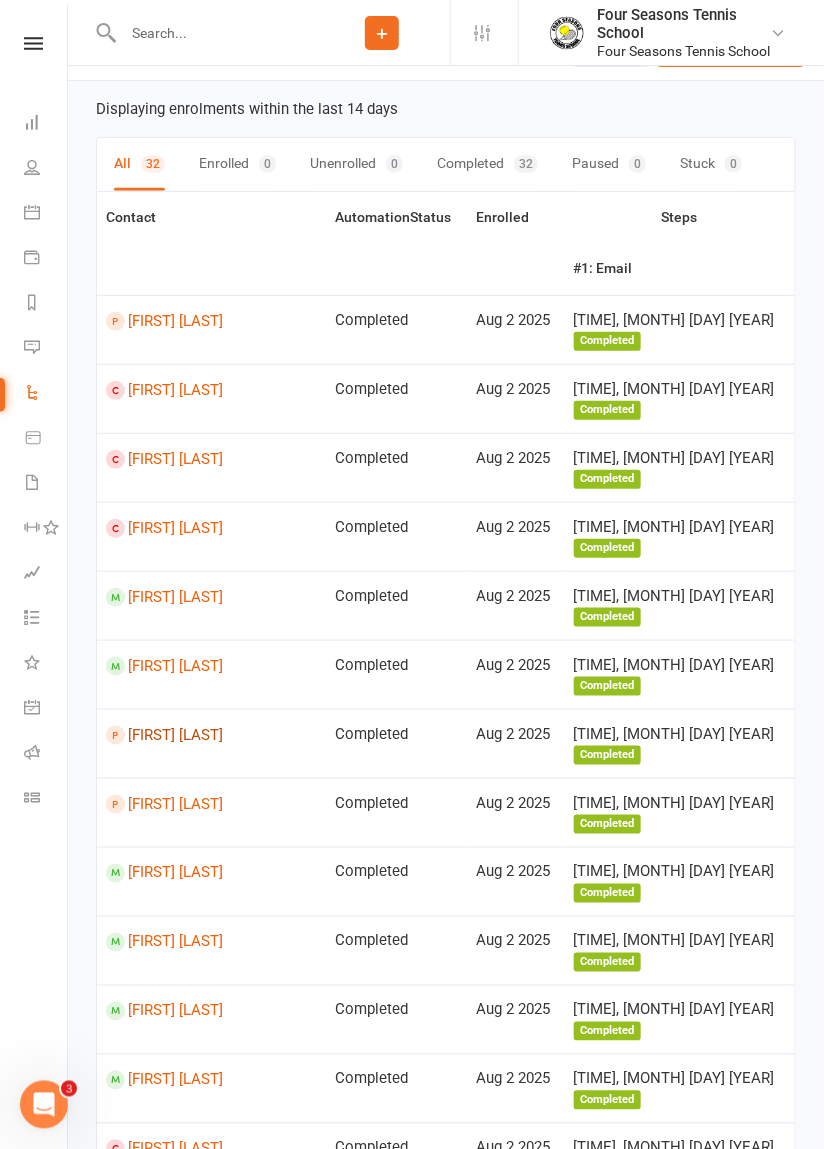 click on "[FIRST] [LAST]" at bounding box center (211, 735) 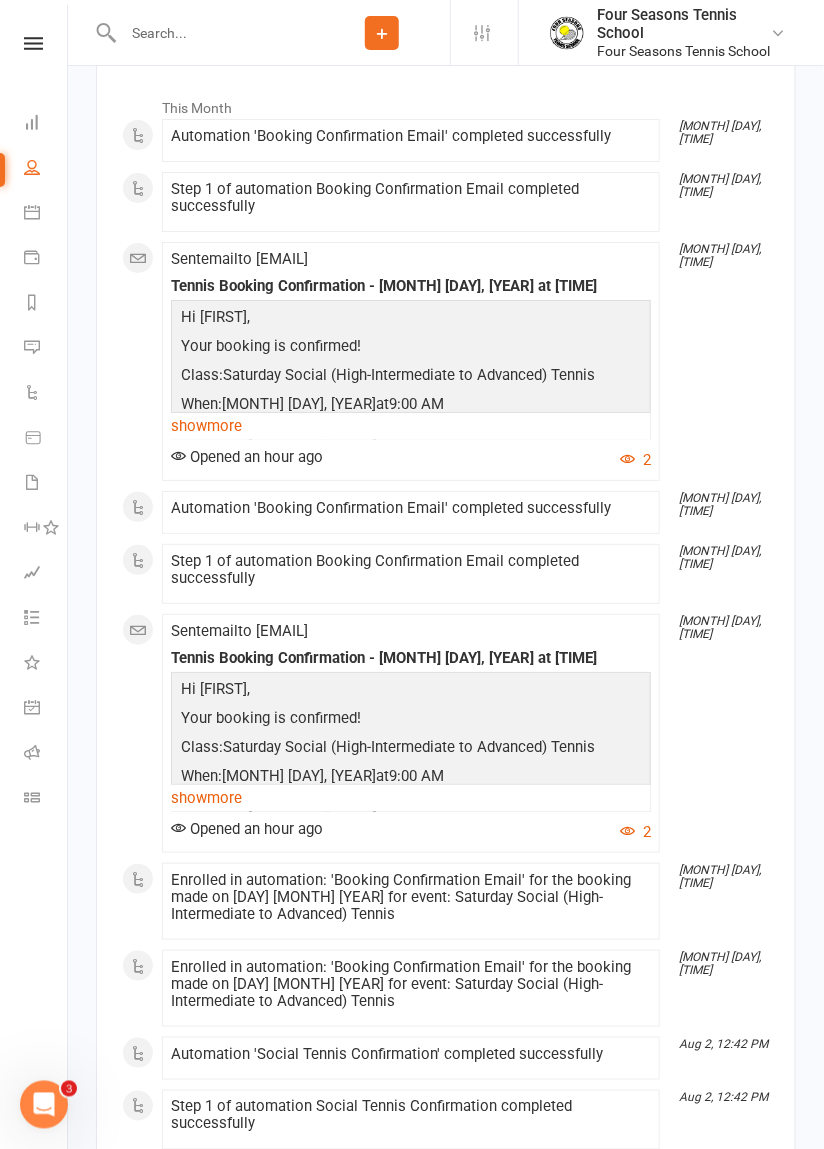 scroll, scrollTop: 1523, scrollLeft: 0, axis: vertical 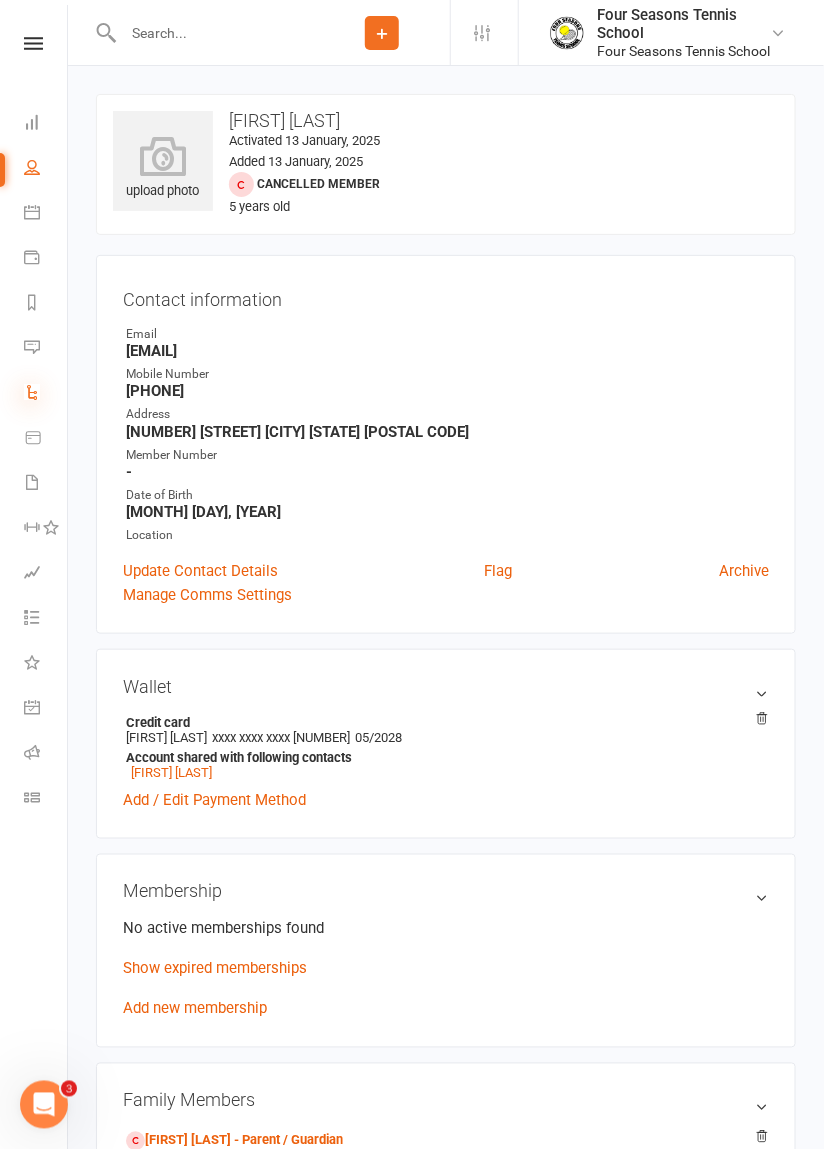 click at bounding box center (32, 392) 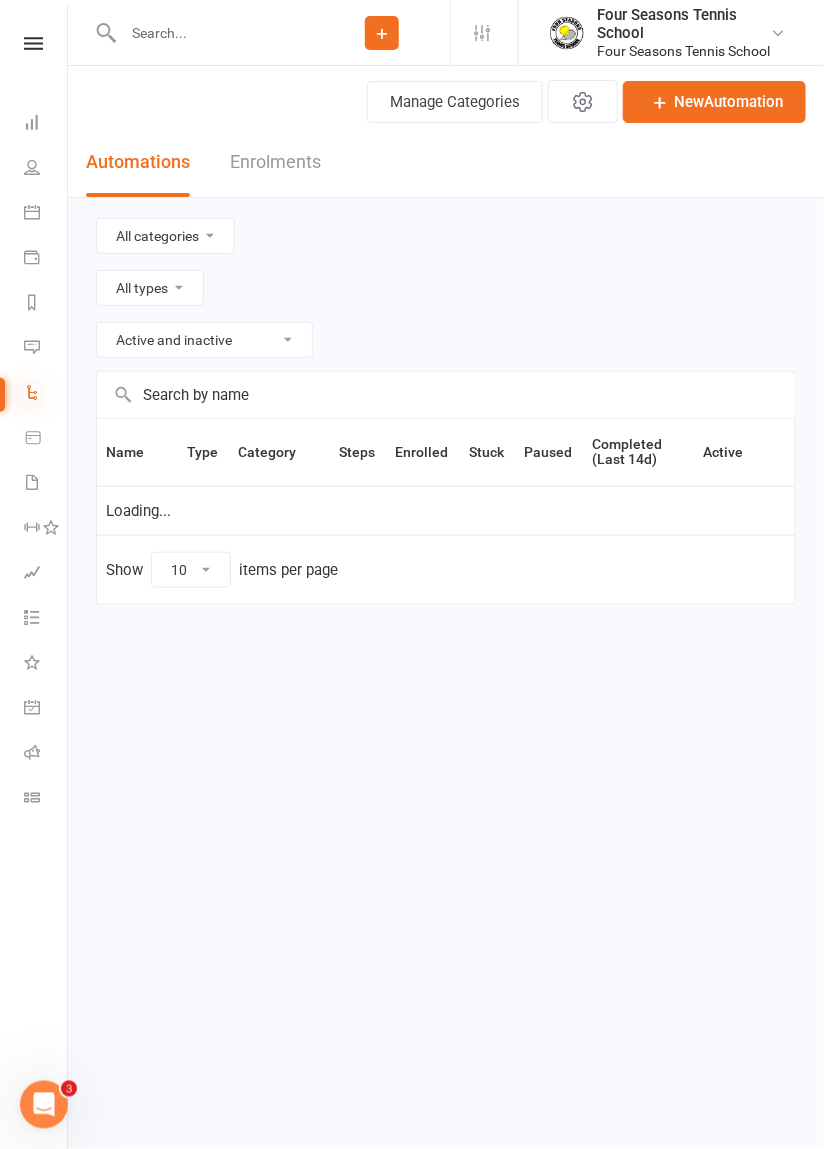 select on "50" 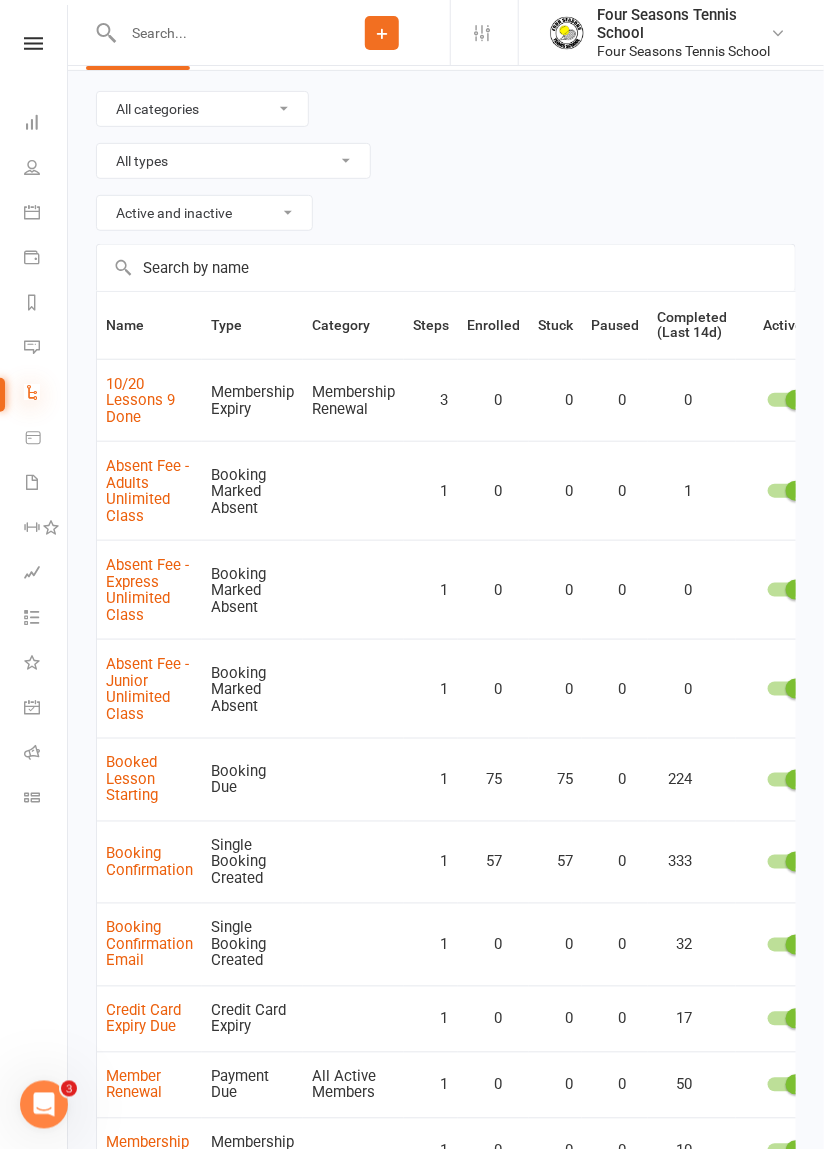 scroll, scrollTop: 130, scrollLeft: 0, axis: vertical 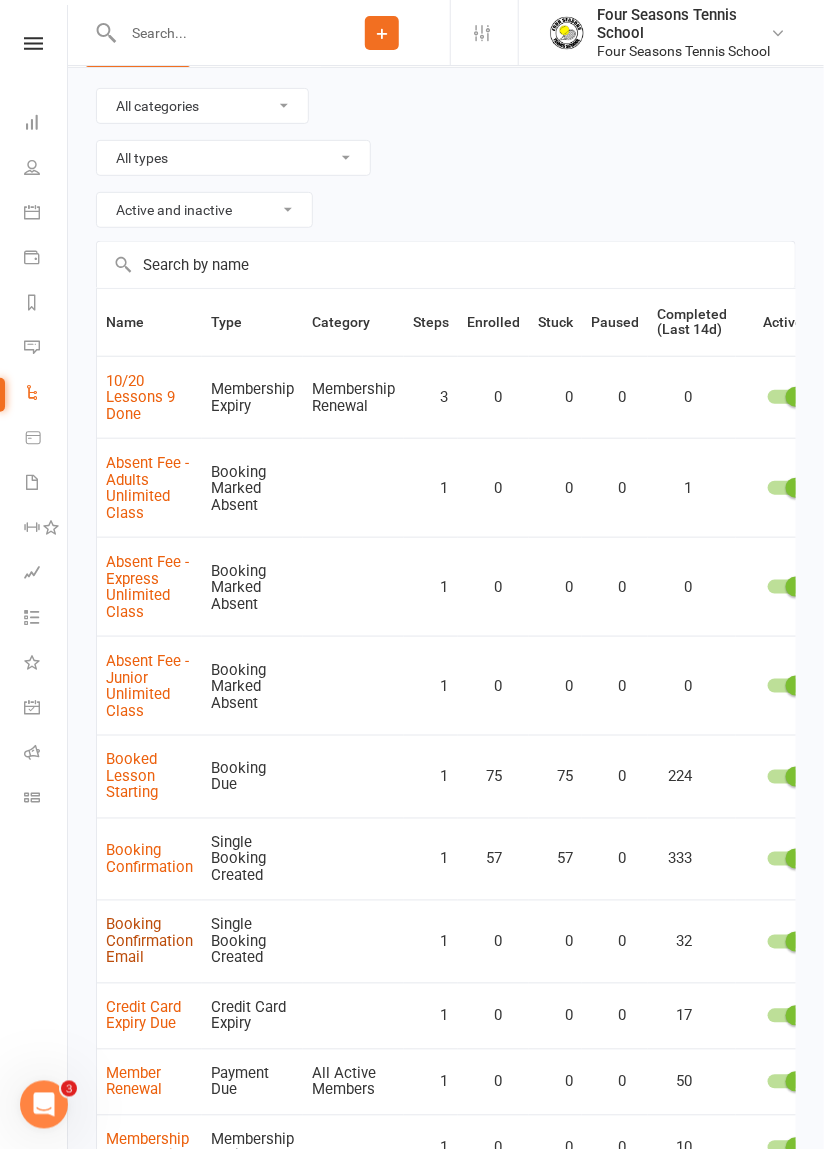 click on "Booking Confirmation Email" at bounding box center (149, 941) 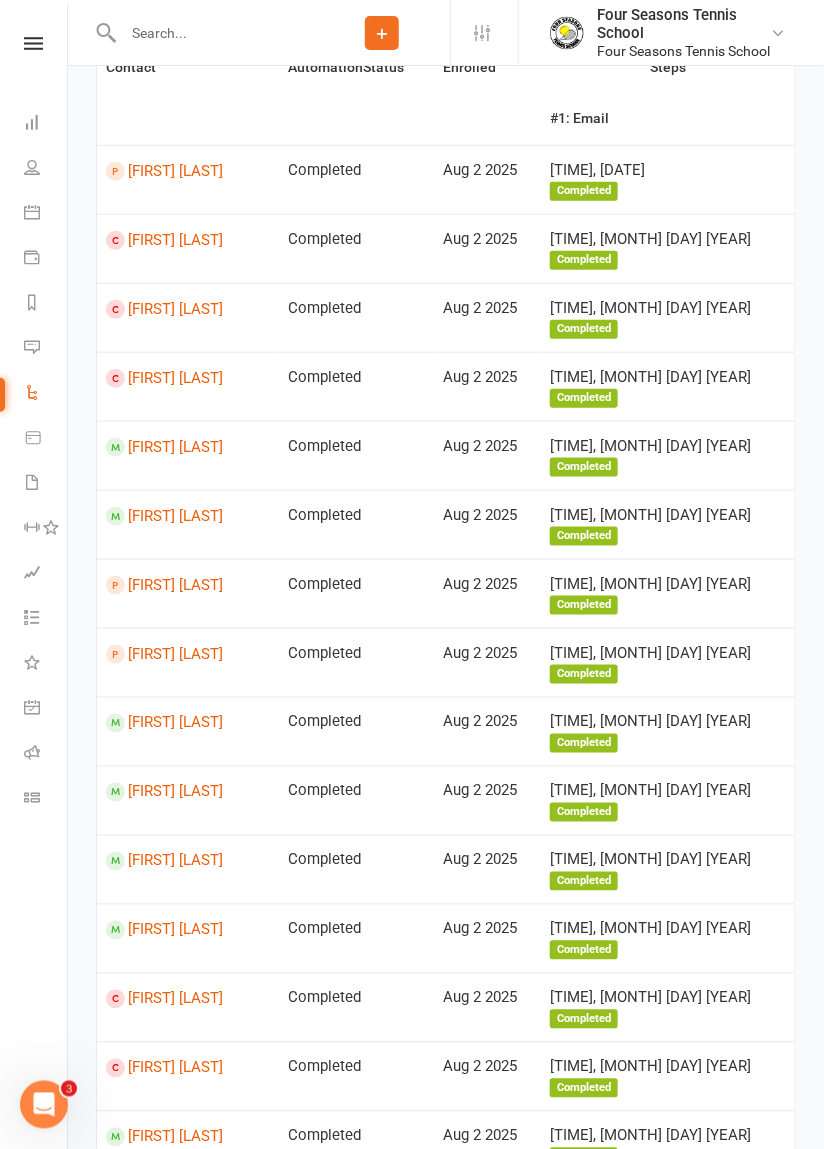 scroll, scrollTop: 0, scrollLeft: 0, axis: both 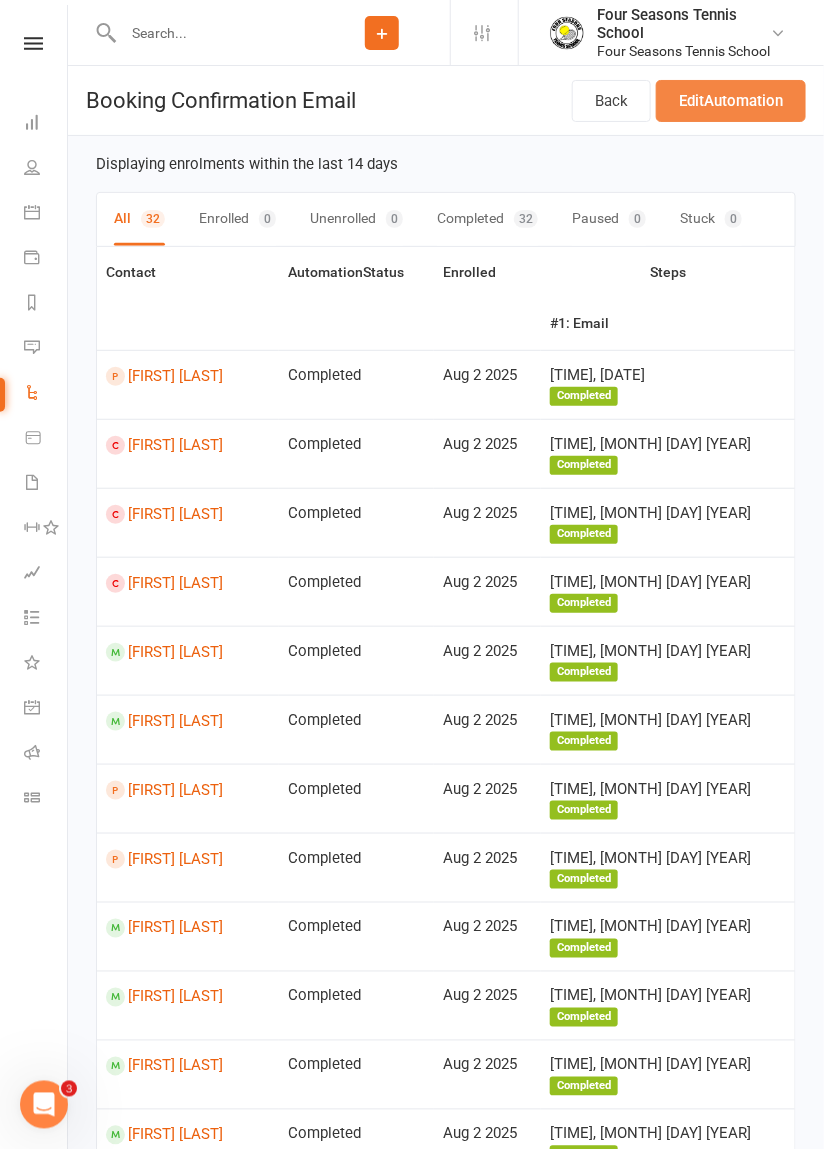 click on "Edit  Automation" at bounding box center (731, 101) 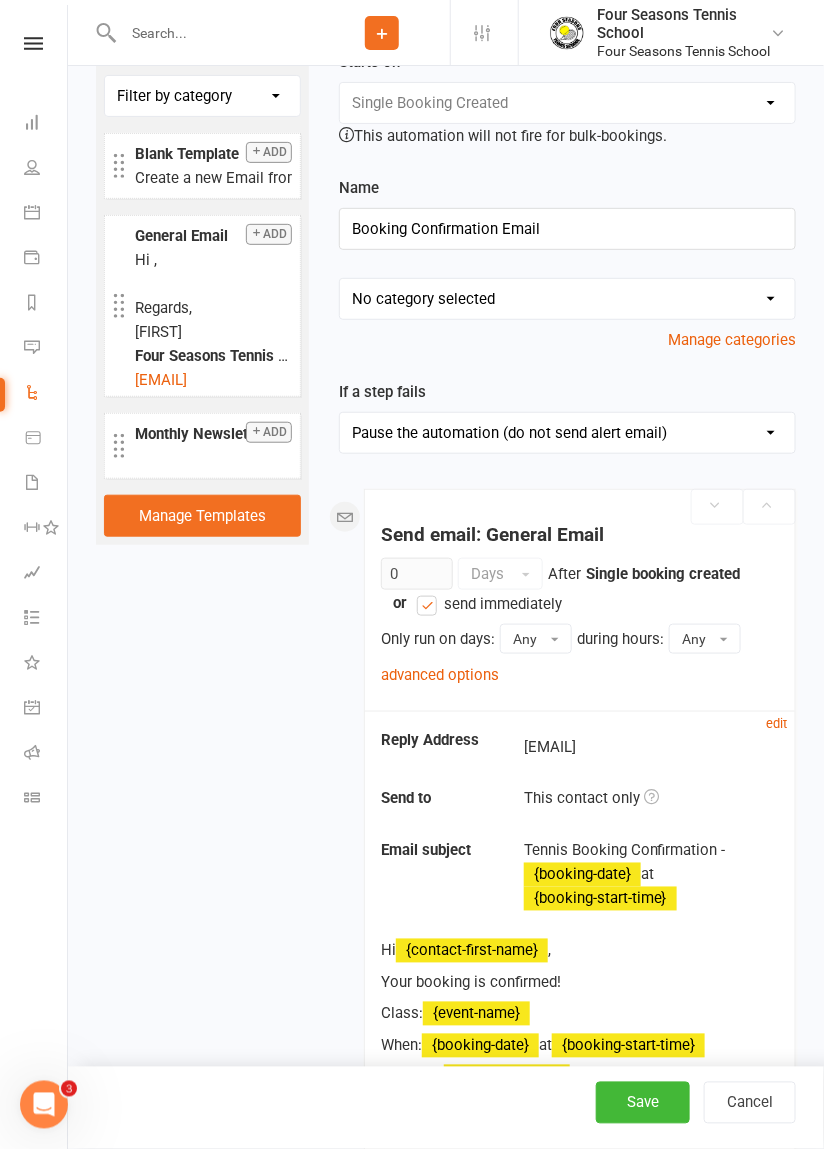 scroll, scrollTop: 51, scrollLeft: 0, axis: vertical 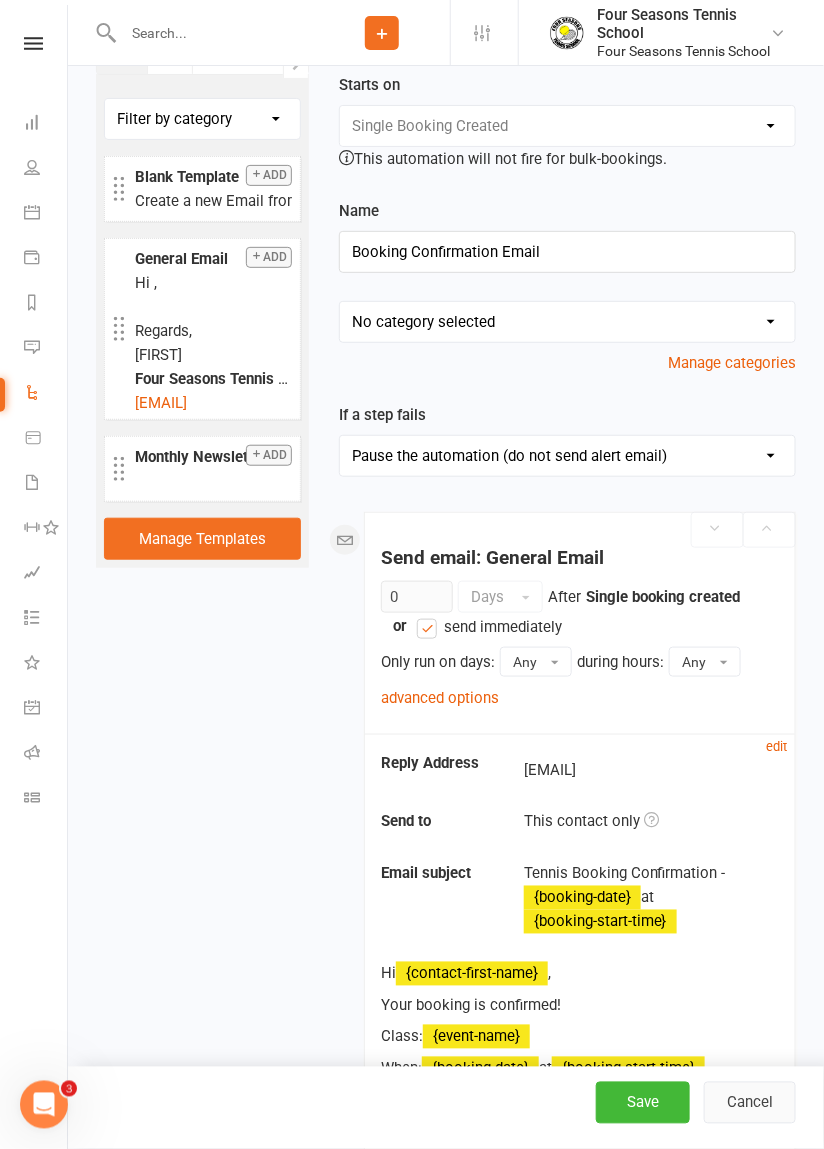 click on "Cancel" at bounding box center [750, 1103] 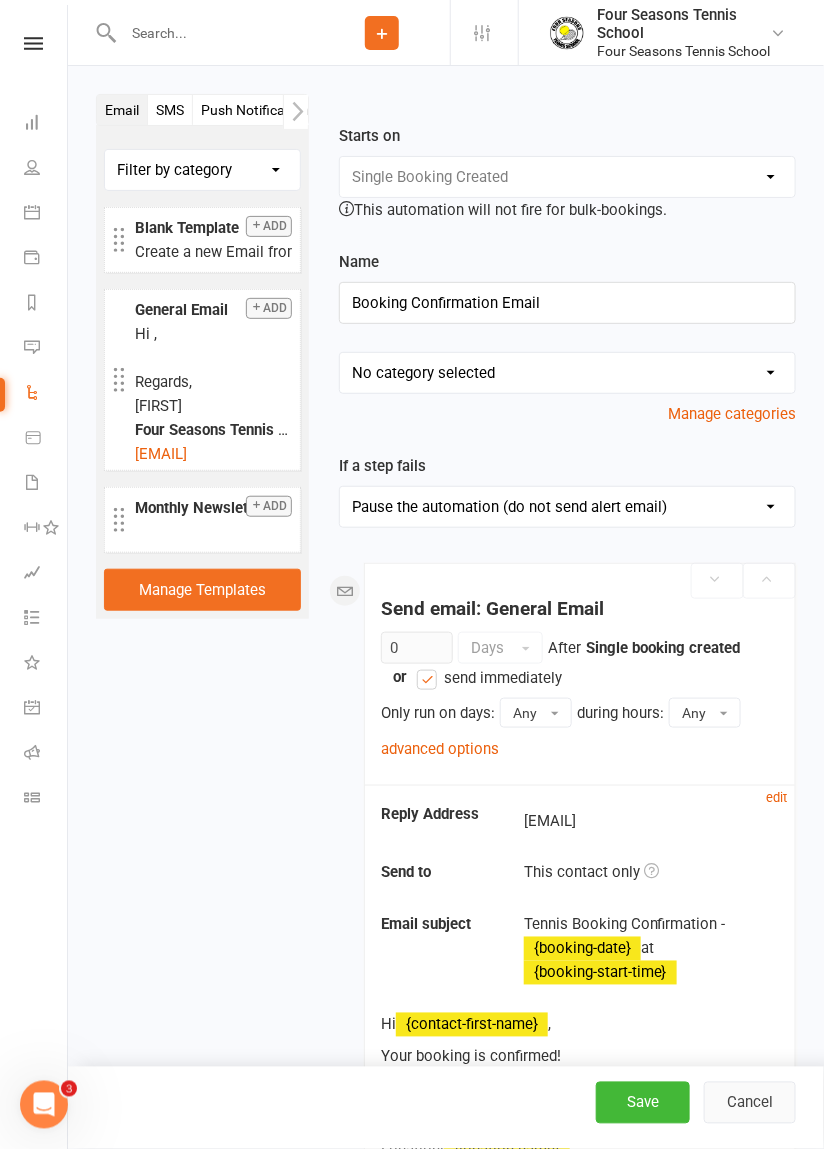 select on "50" 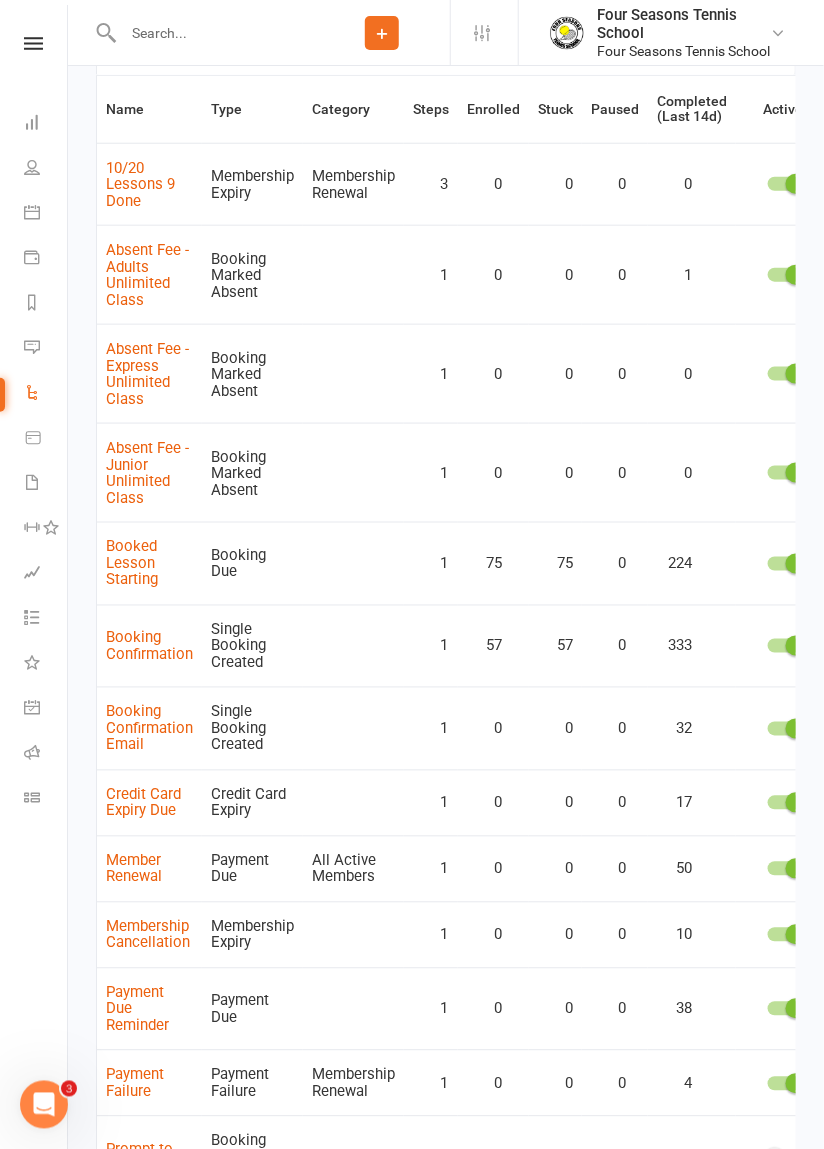 scroll, scrollTop: 298, scrollLeft: 0, axis: vertical 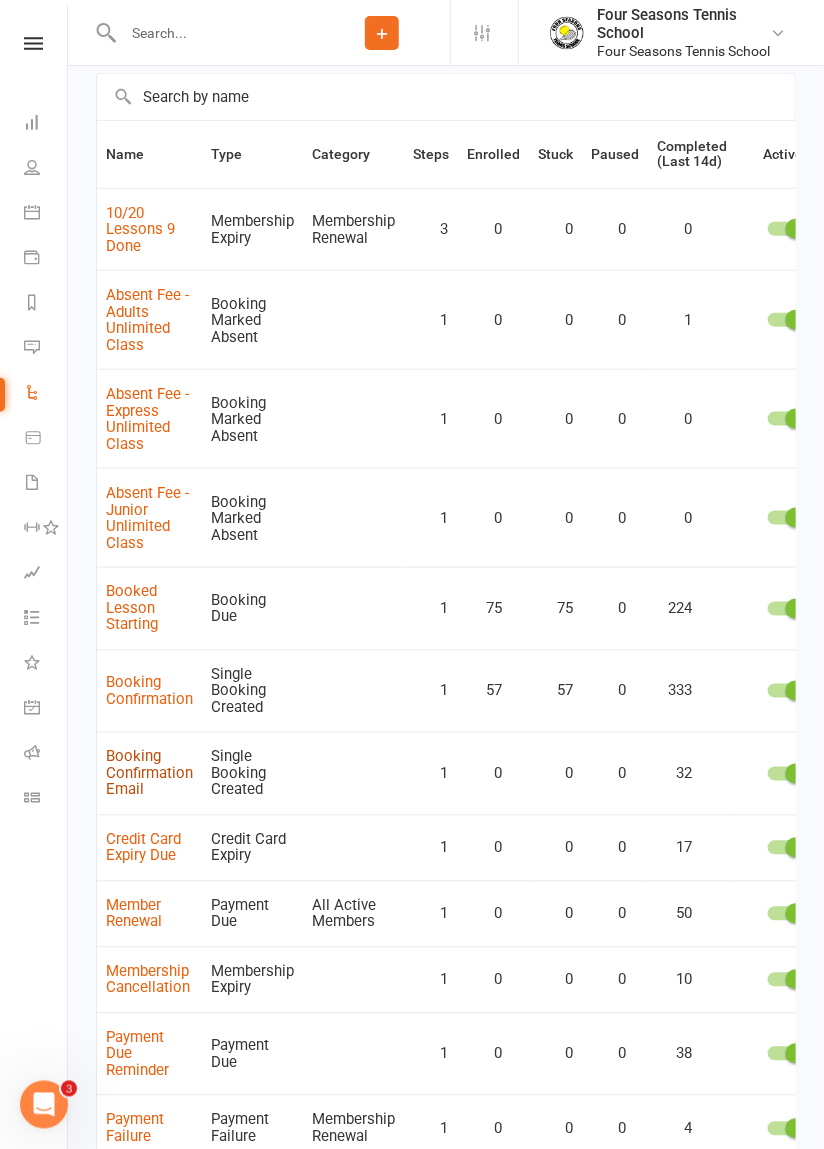 click on "Booking Confirmation Email" at bounding box center [149, 773] 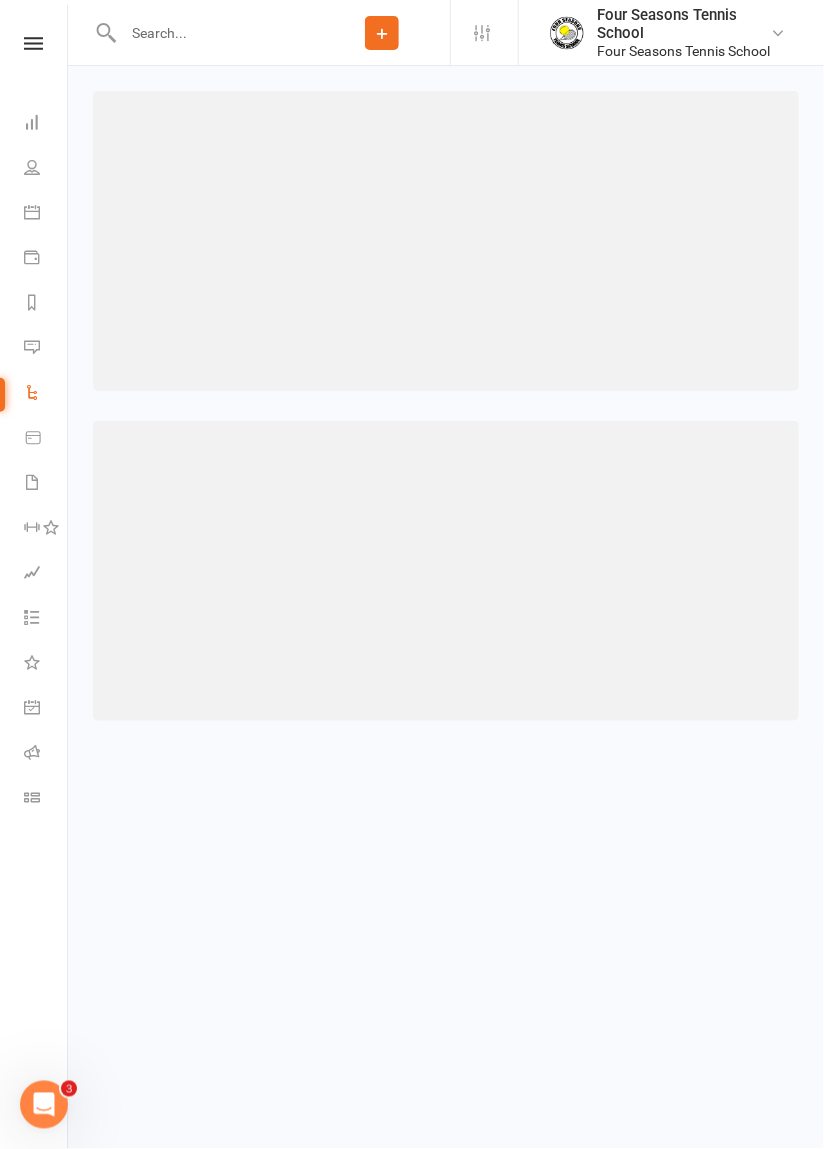 scroll, scrollTop: 0, scrollLeft: 0, axis: both 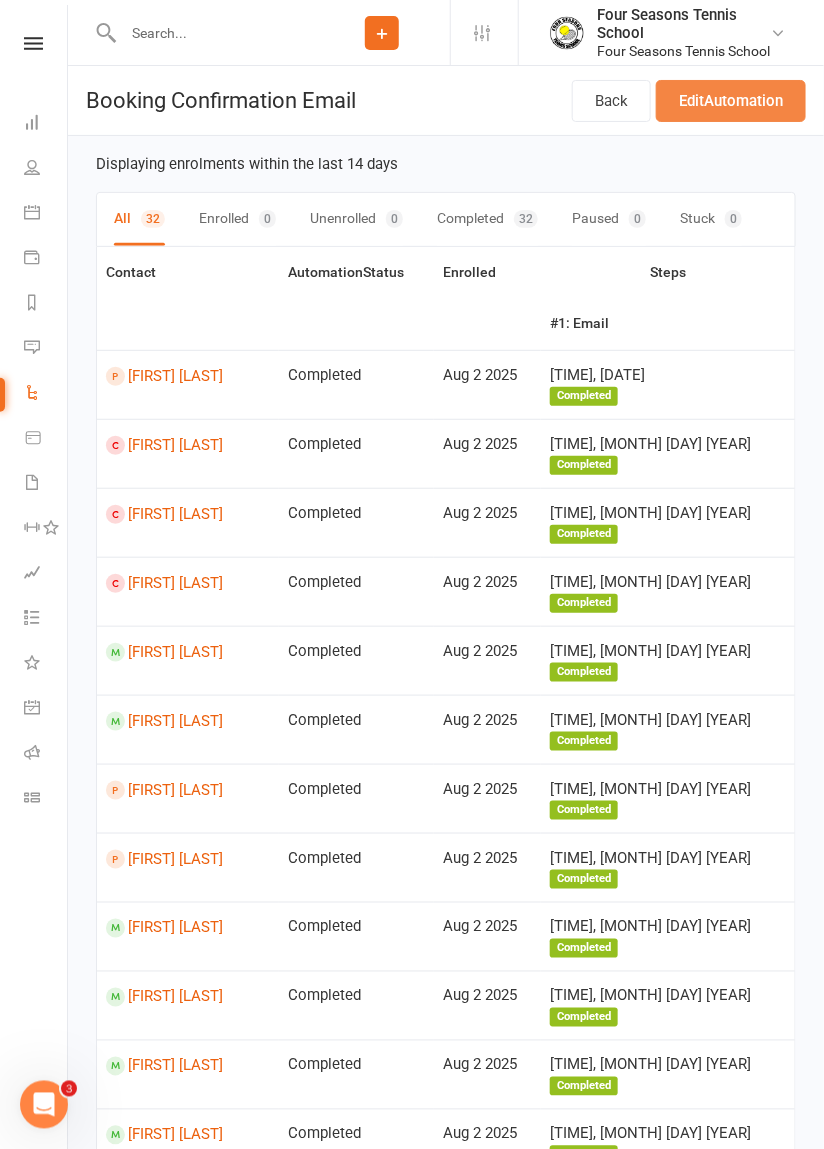 click on "Edit  Automation" at bounding box center [731, 101] 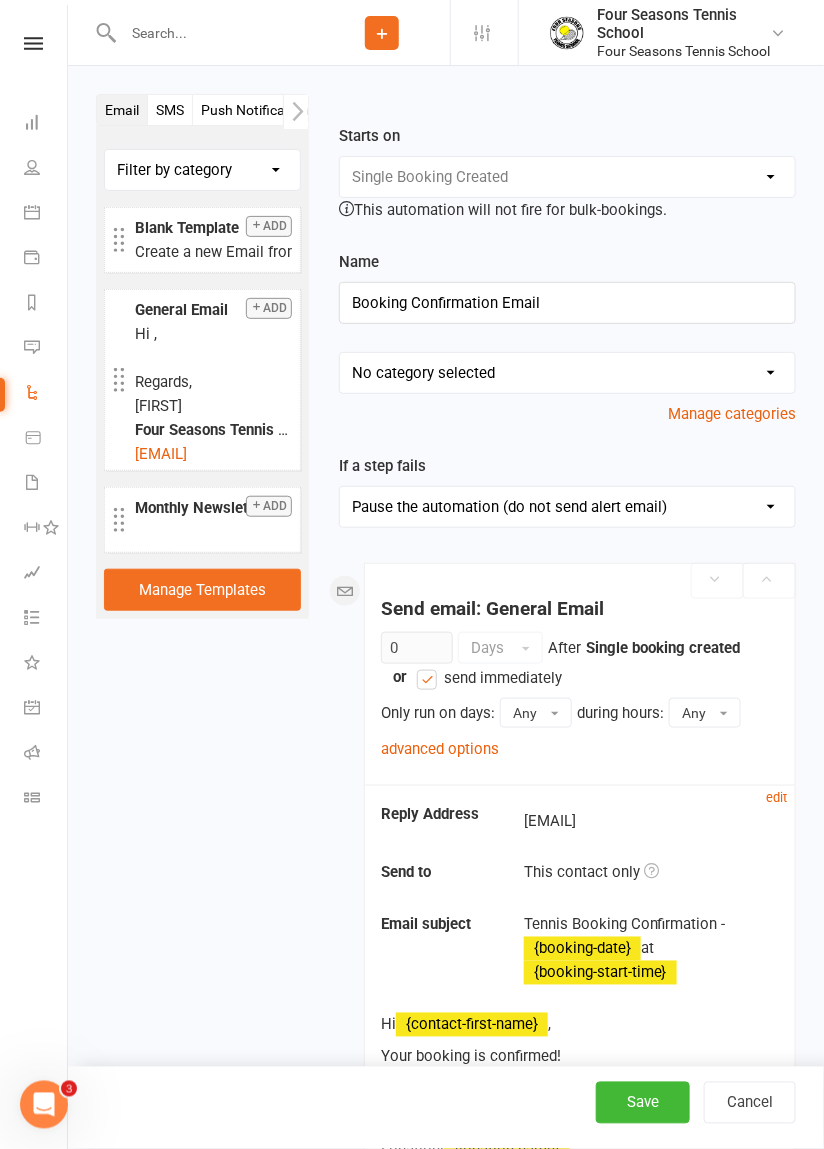 click on "No category selected All Active Members Existing Adult Programs Existing Junior Programs Membership Renewal New Member Booking Trial Lessons" at bounding box center (567, 373) 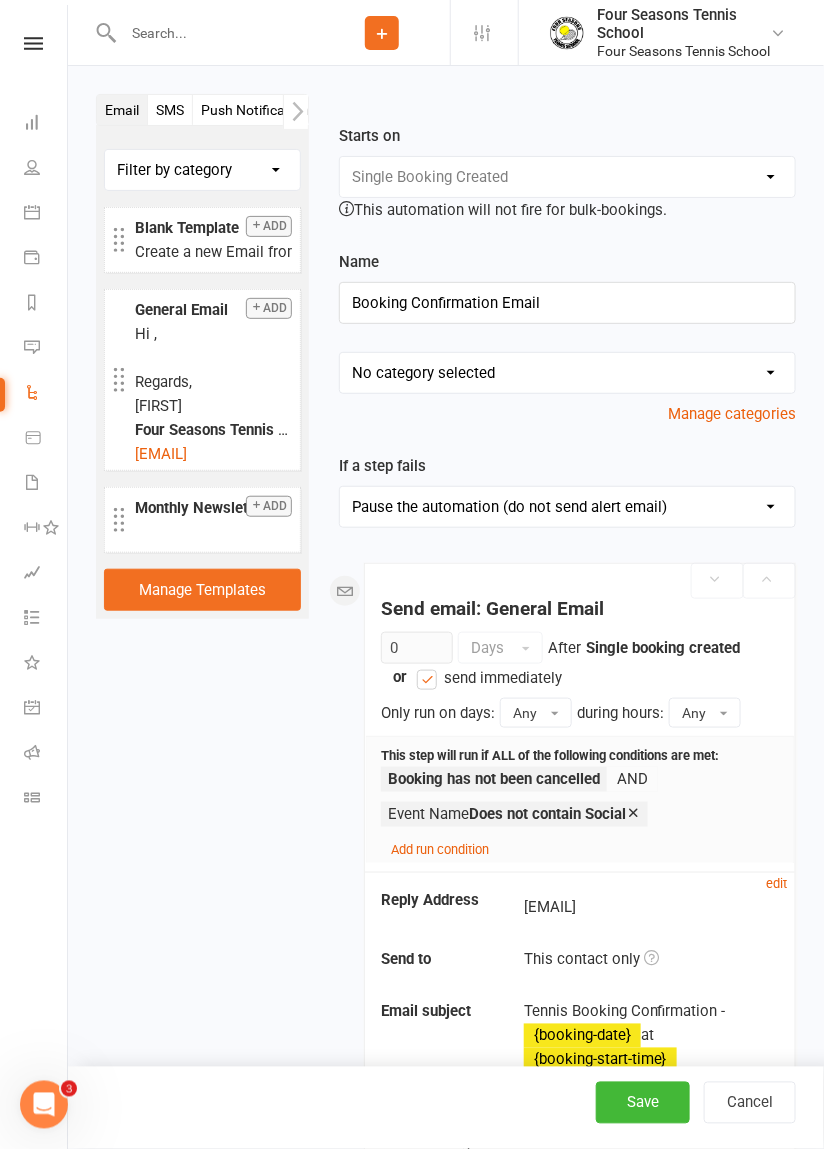 click on "Add General Email Hi , Regards, [FIRST] [COMPANY_NAME] [EMAIL] ([PHONE]) [URL] Add Monthly Newsletter ﻿ Manage Templates Starts on Booking Cancelled Booking Due Booking Late-Cancelled Booking Marked Absent Booking Marked Attended Contact Added to Event Waitlist Contact Birthday Converted to Member Credit Card Expiry Days Since Last Attendance Days Since Last Mobile App Activity End of Suspension First Class Attended First Class Due General Attendance Marked Manual Enrolment Member Added Member First Activated Membership Added Membership Cancelled Membership Due to Start Membership Expiry Non-attending Contact Added Payment Due Payment Failure Payment Paid Prospect Added Name 0" at bounding box center (446, 871) 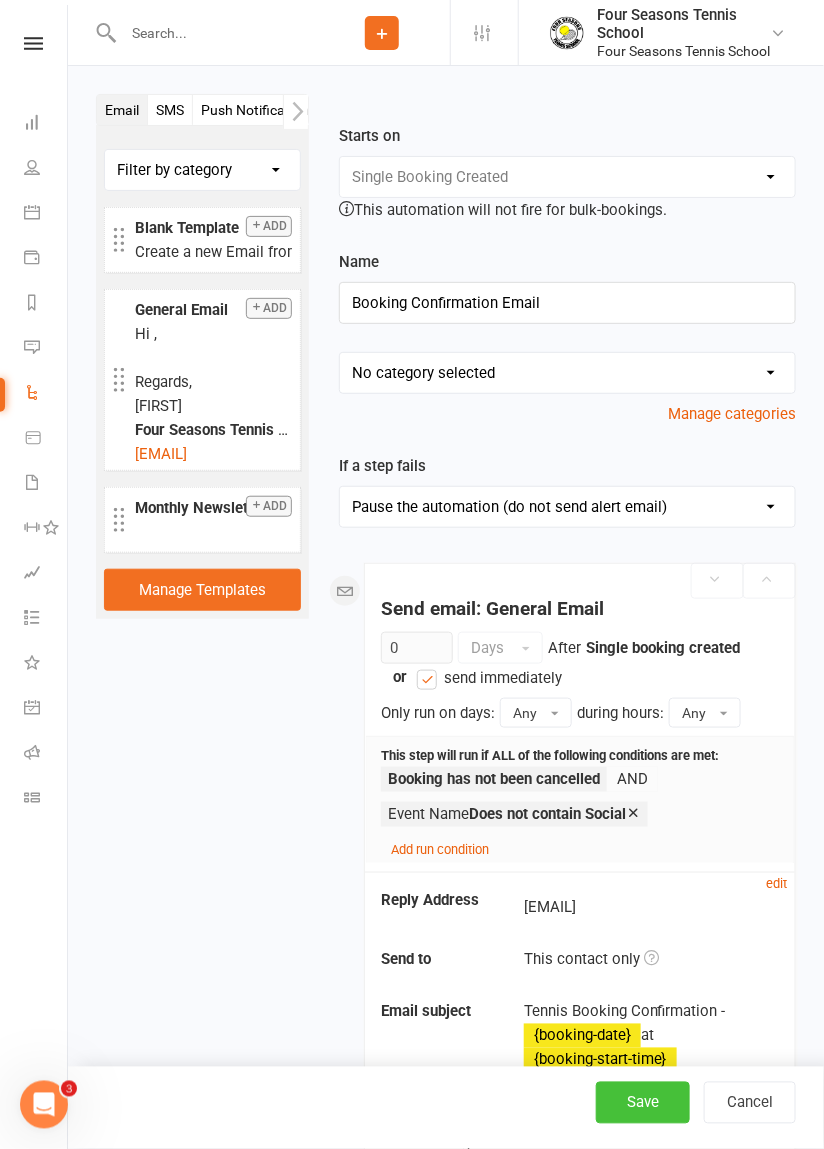 click on "Save" at bounding box center [643, 1103] 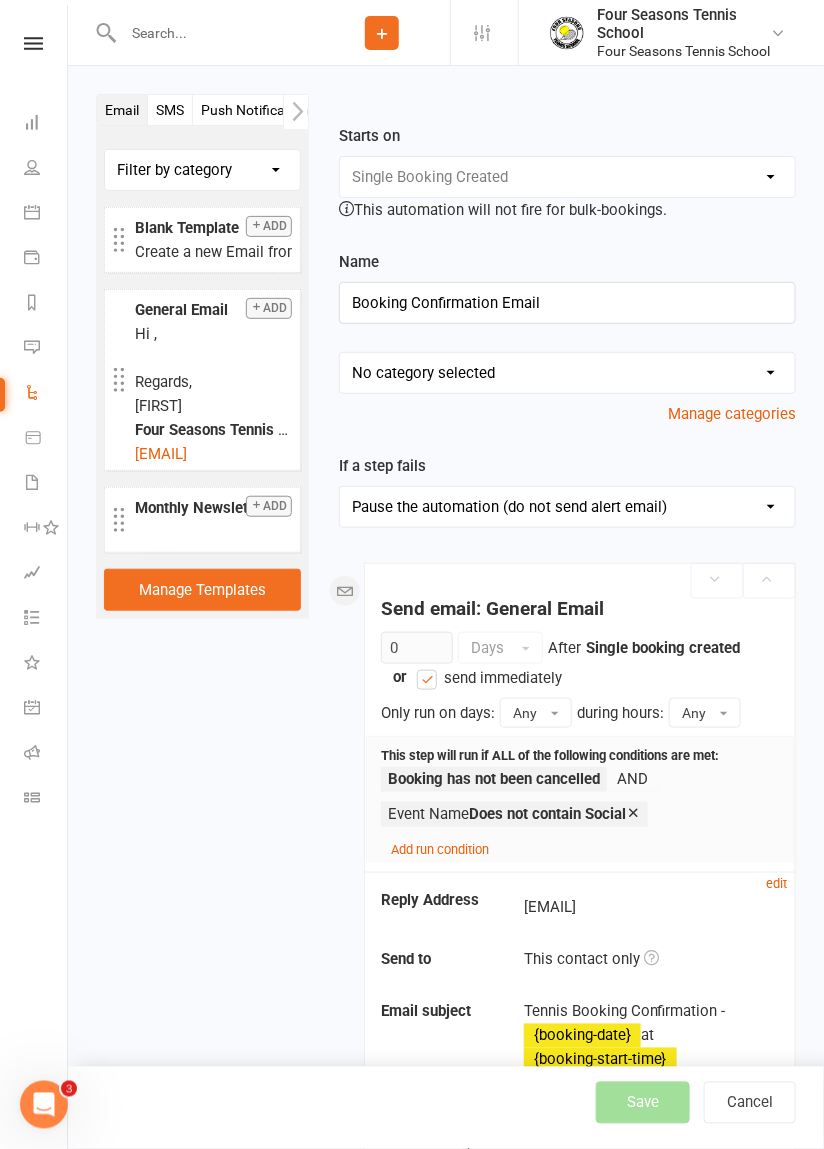 select on "50" 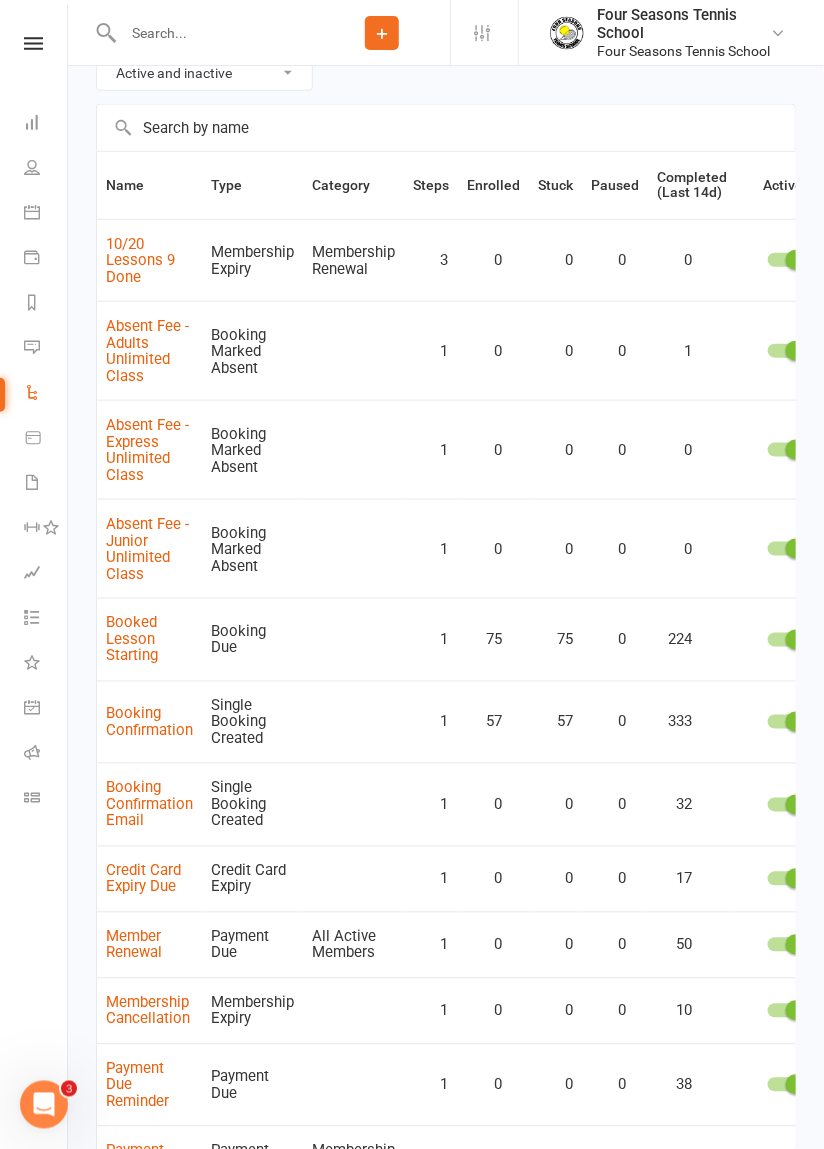 scroll, scrollTop: 1059, scrollLeft: 0, axis: vertical 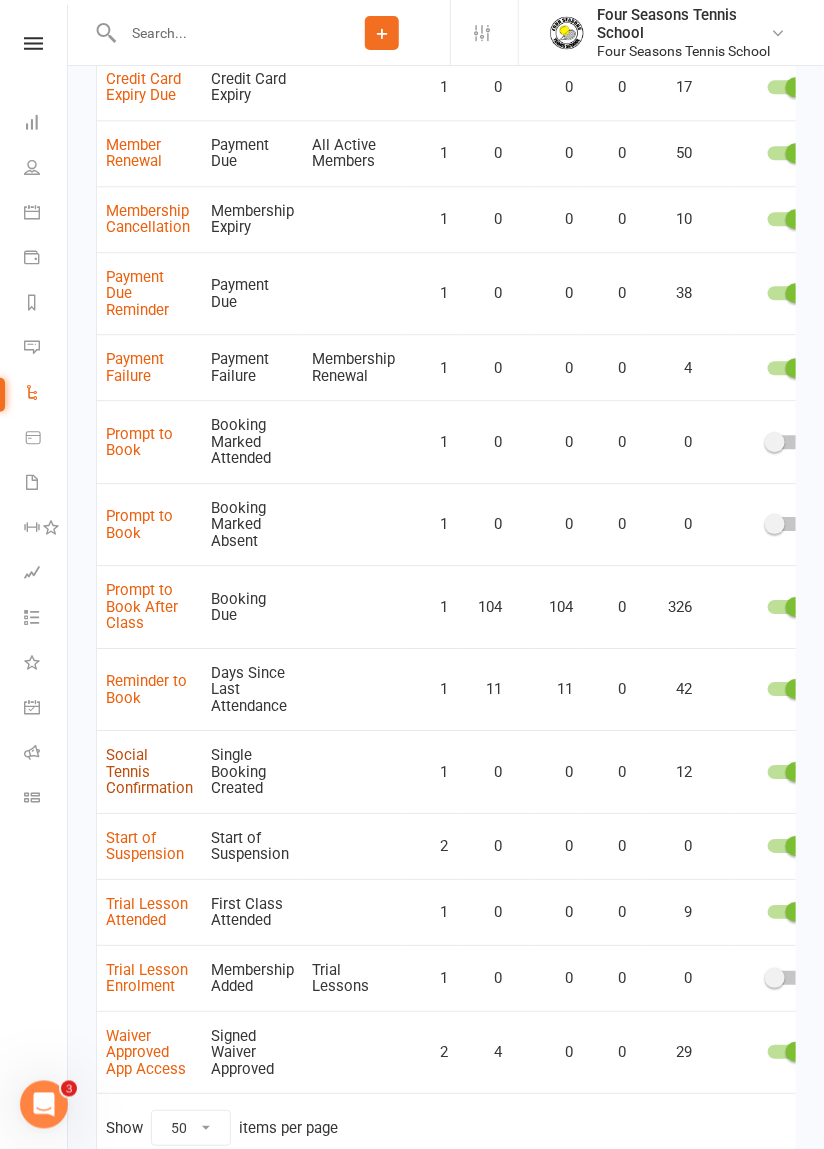 click on "Social Tennis Confirmation" at bounding box center [149, 771] 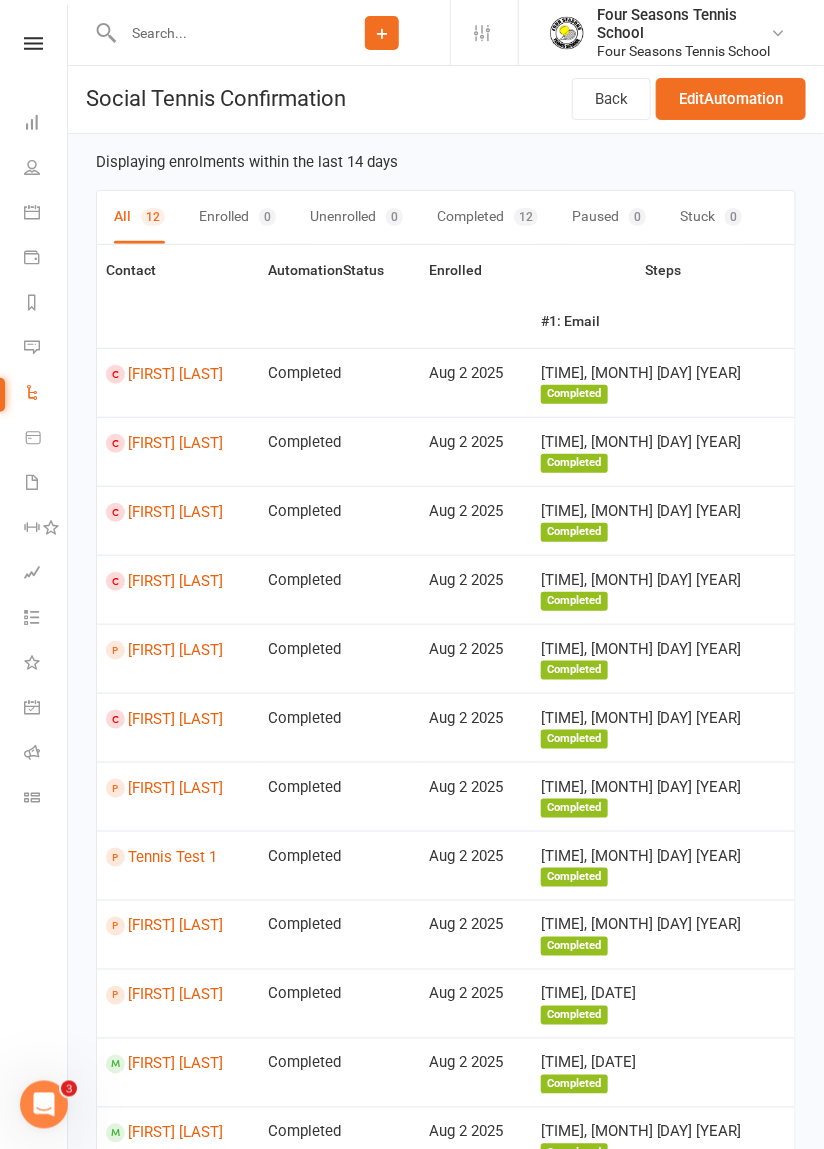 scroll, scrollTop: 16, scrollLeft: 0, axis: vertical 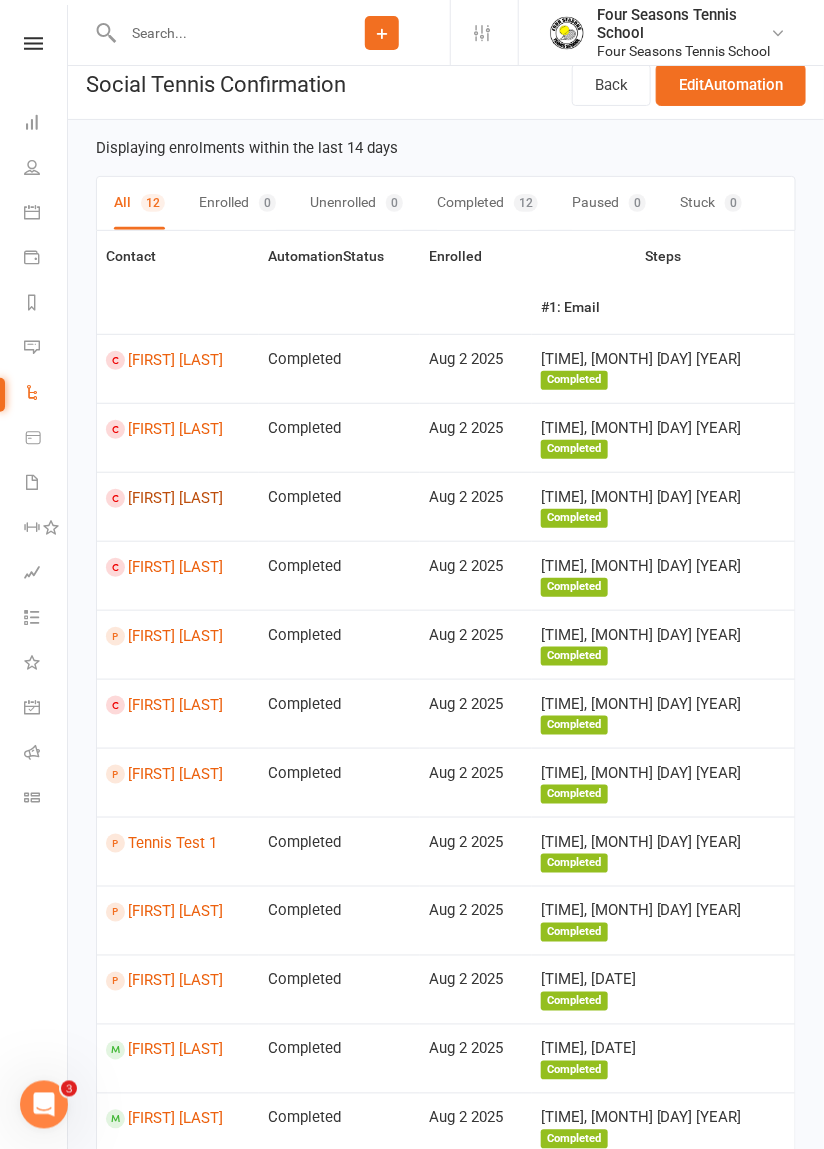 click on "[FIRST] [LAST]" at bounding box center [178, 498] 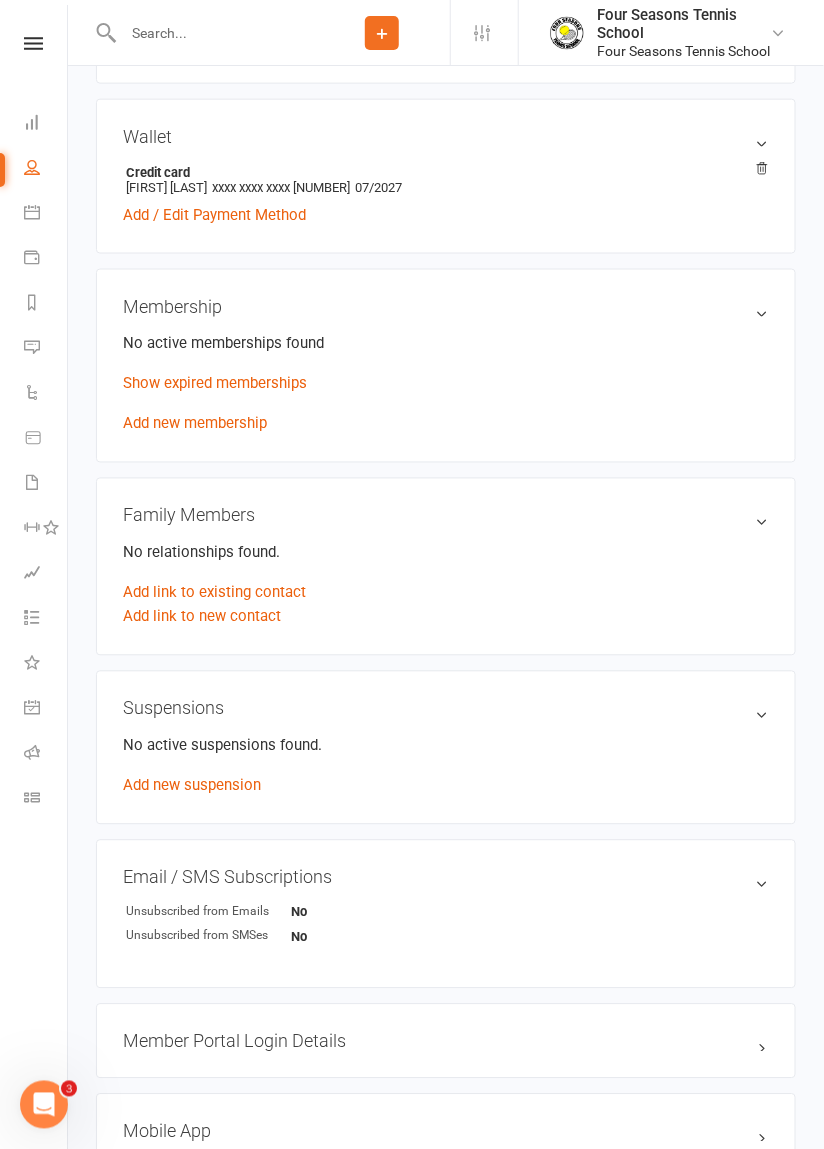 scroll, scrollTop: 0, scrollLeft: 0, axis: both 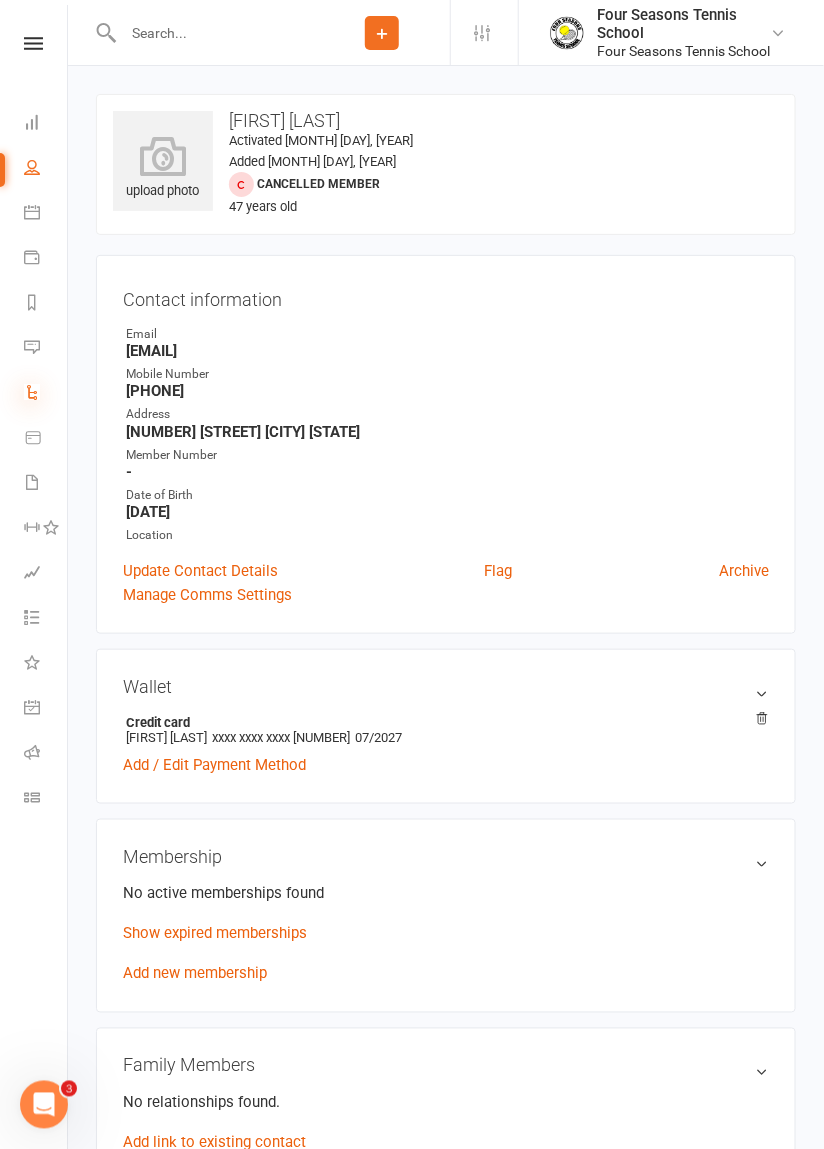click at bounding box center [32, 392] 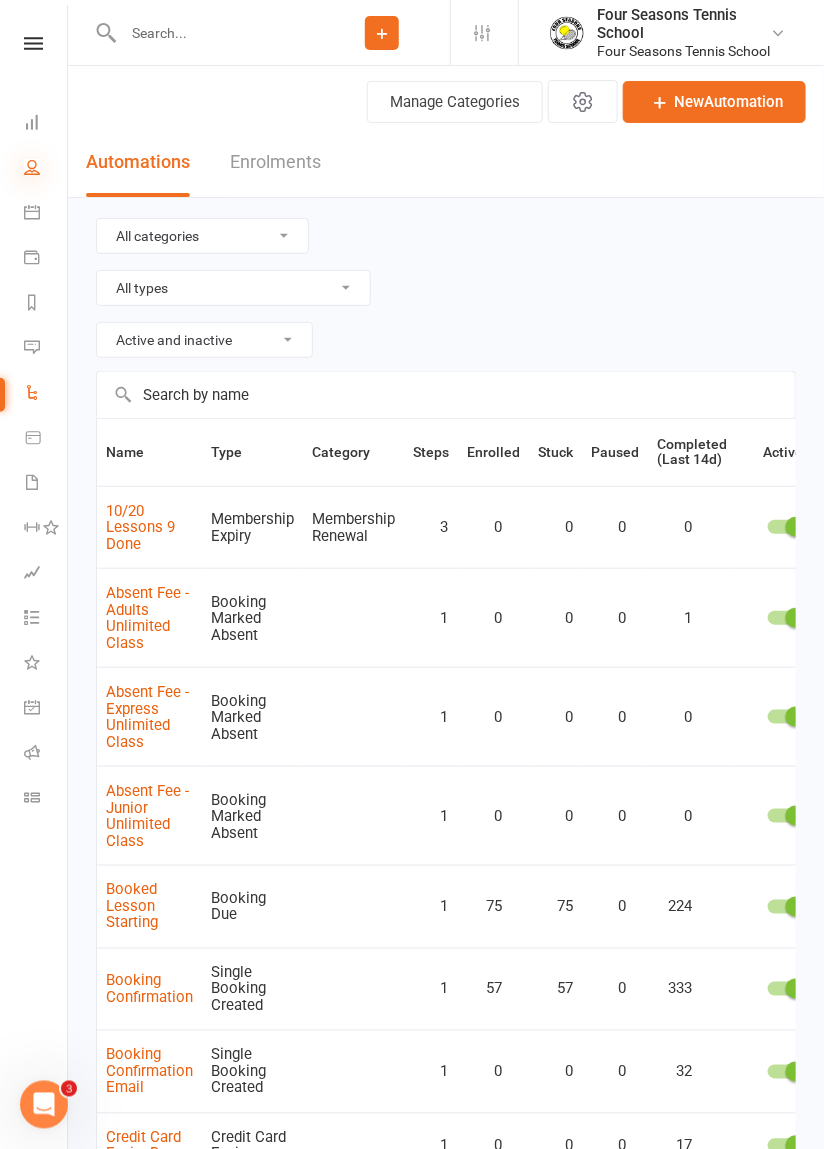 click at bounding box center [32, 167] 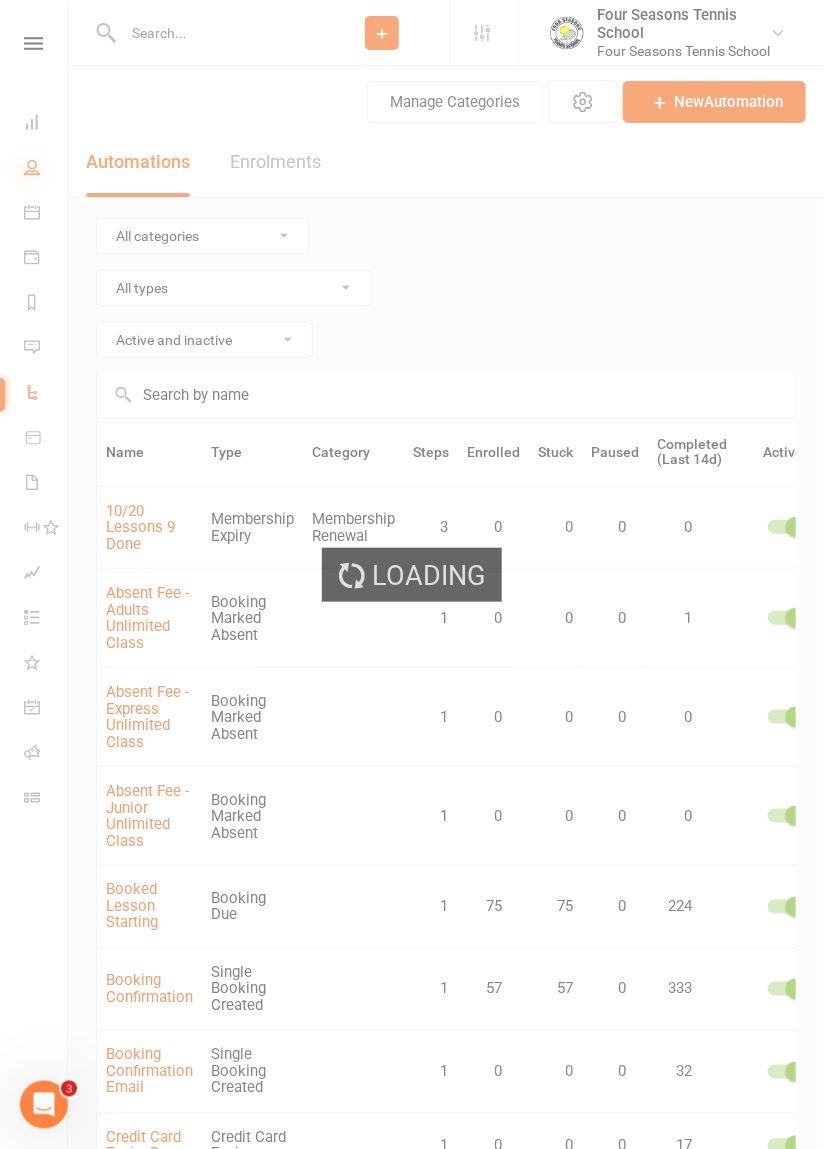 select on "100" 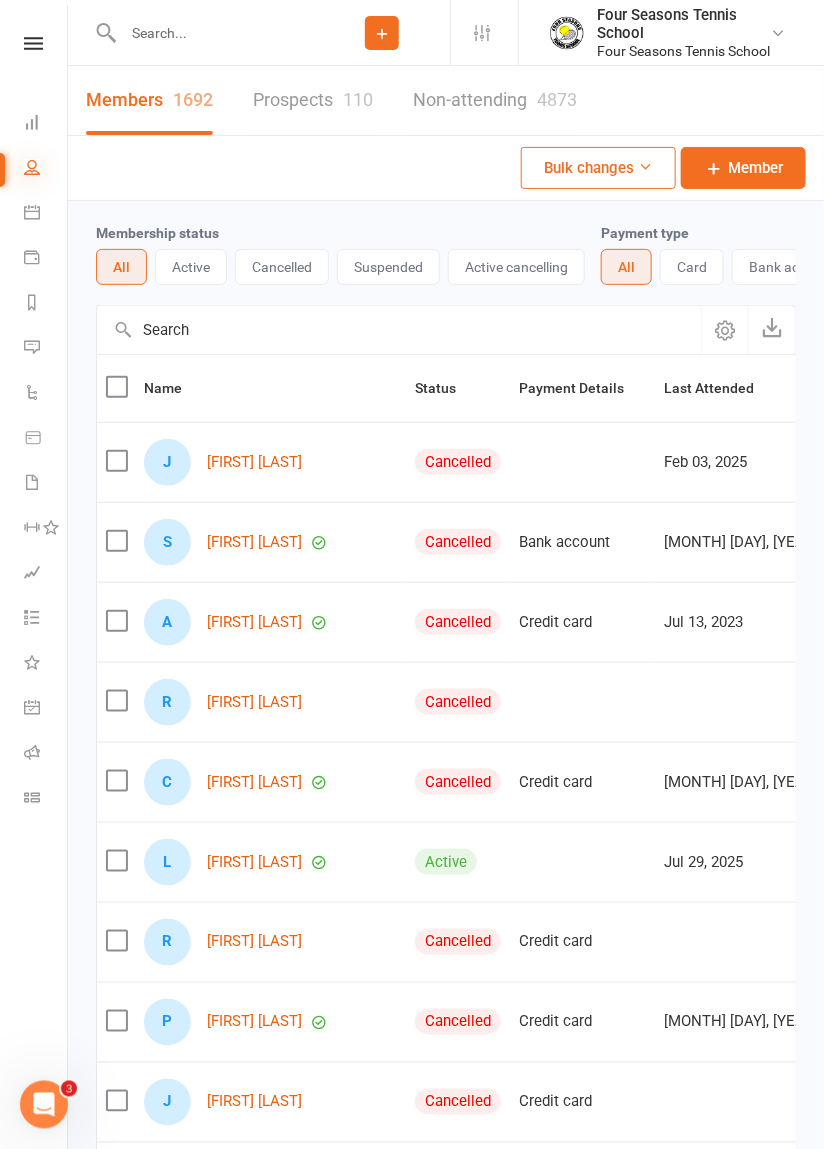 click at bounding box center [32, 167] 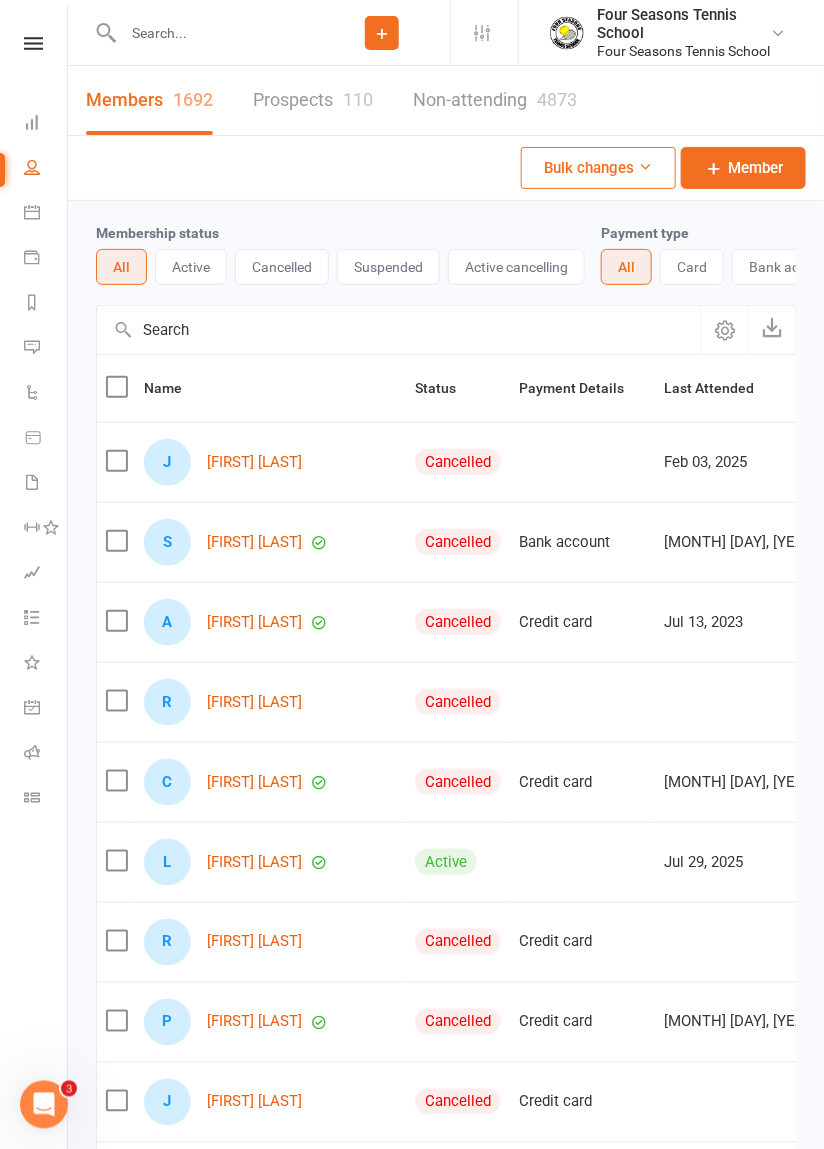 click on "Prospects 110" at bounding box center (313, 100) 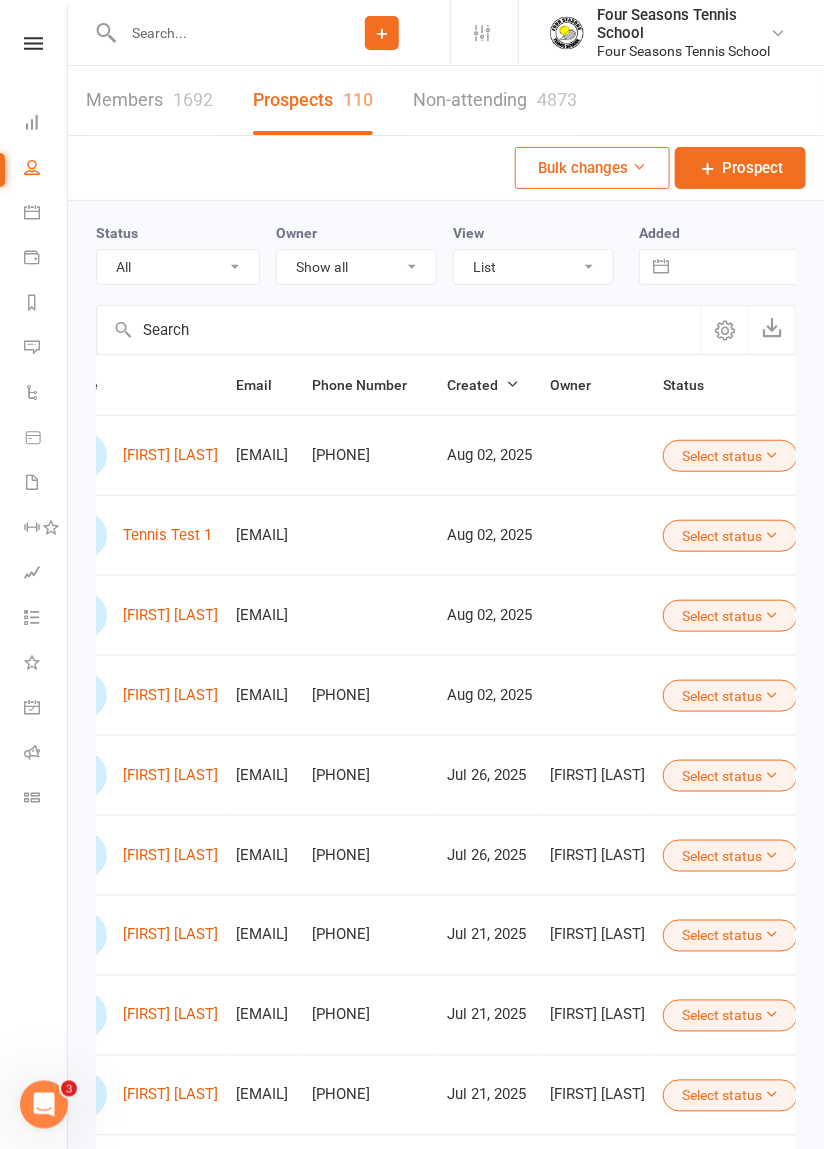 scroll, scrollTop: 0, scrollLeft: 407, axis: horizontal 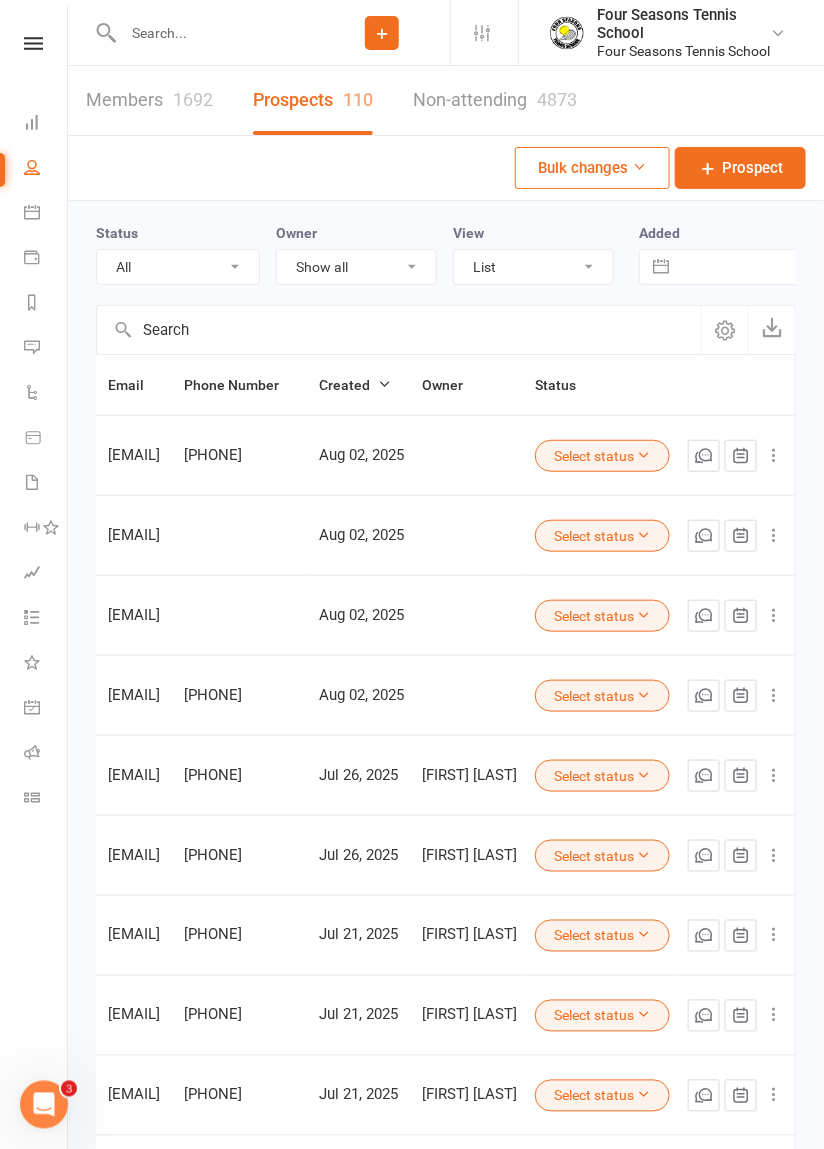 click at bounding box center (644, 455) 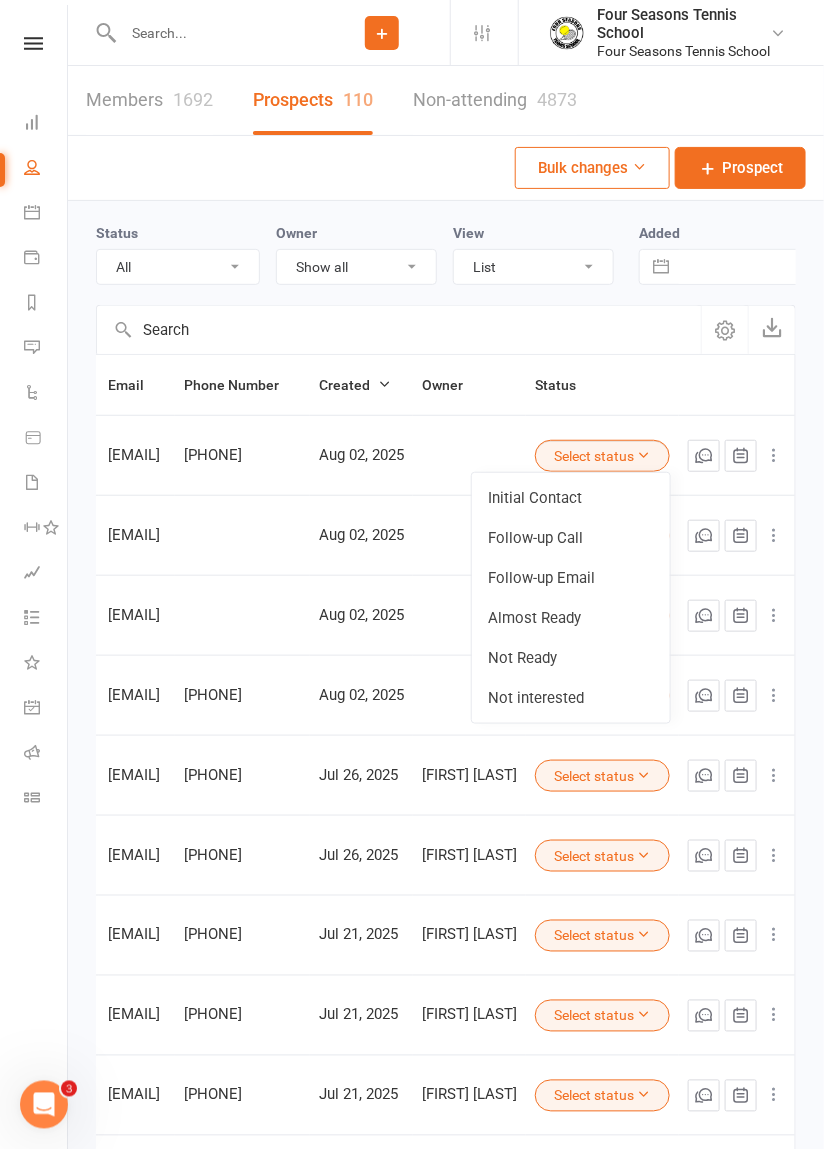 click at bounding box center [737, 385] 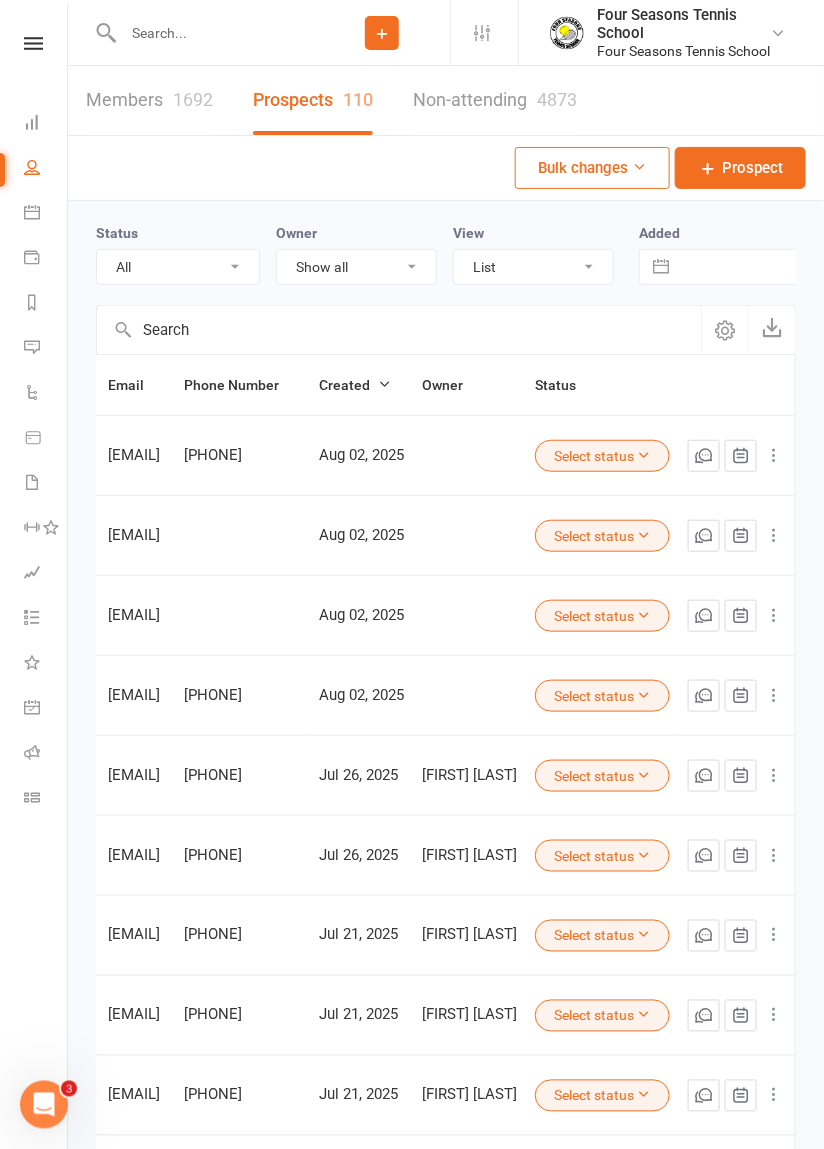 click at bounding box center [774, 456] 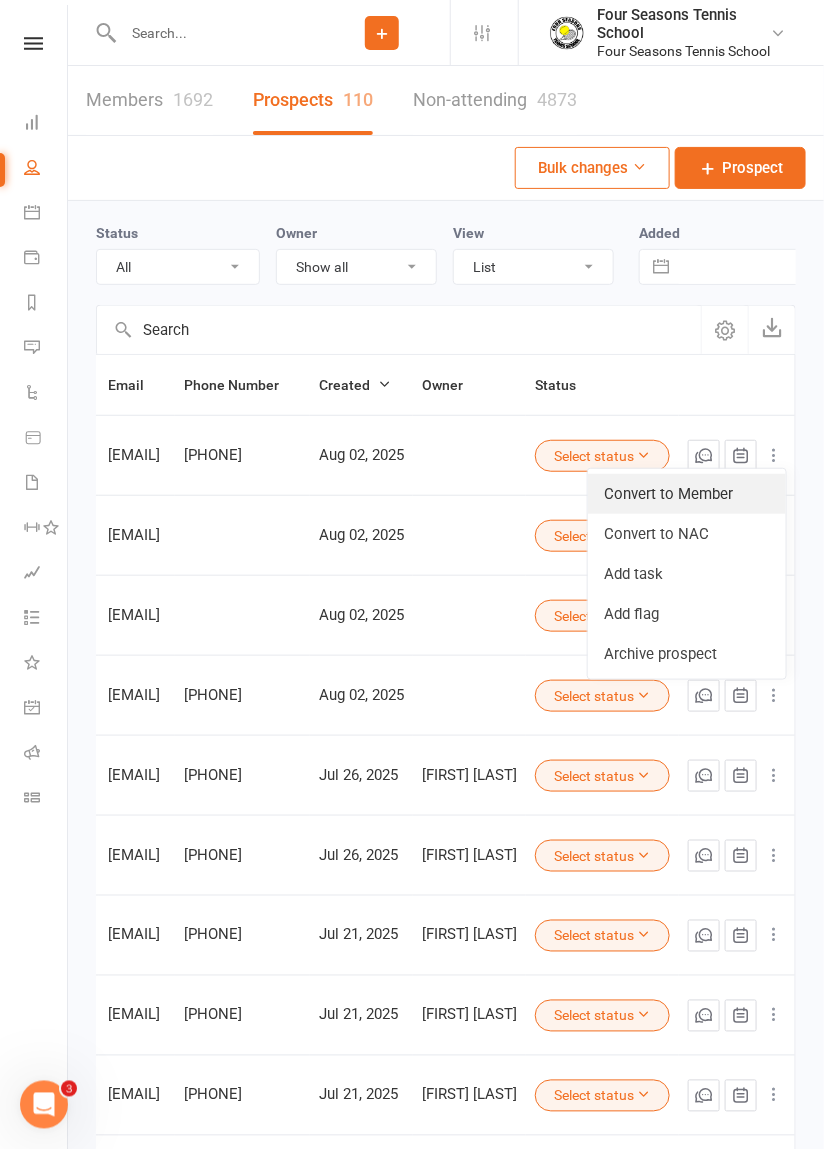 click on "Convert to Member" at bounding box center [687, 494] 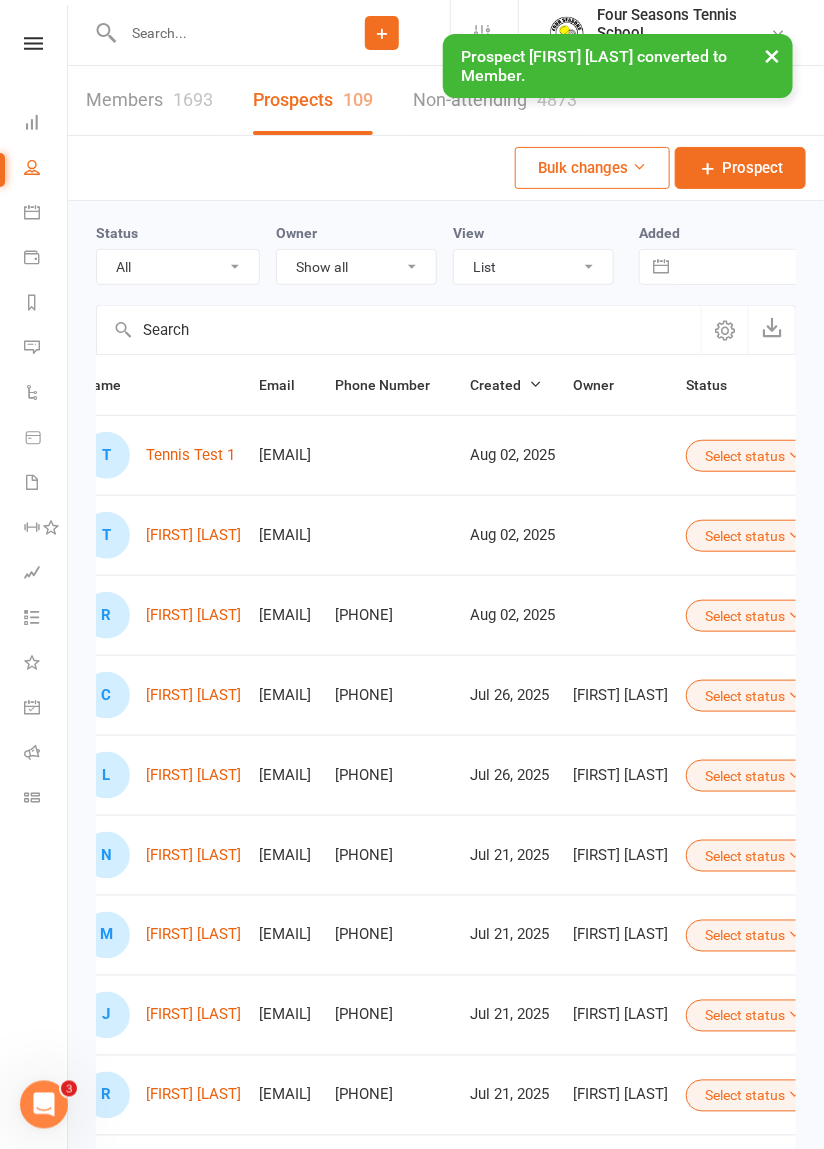 scroll, scrollTop: 0, scrollLeft: 407, axis: horizontal 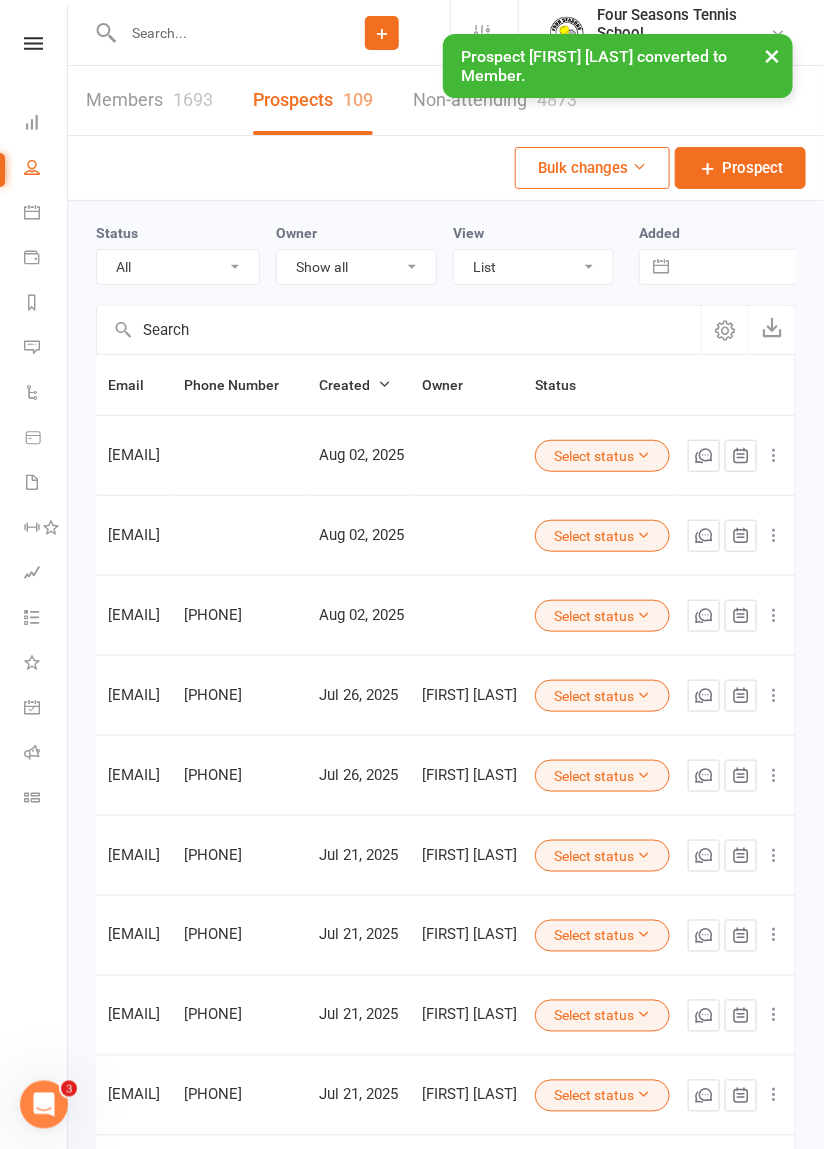 click at bounding box center [774, 616] 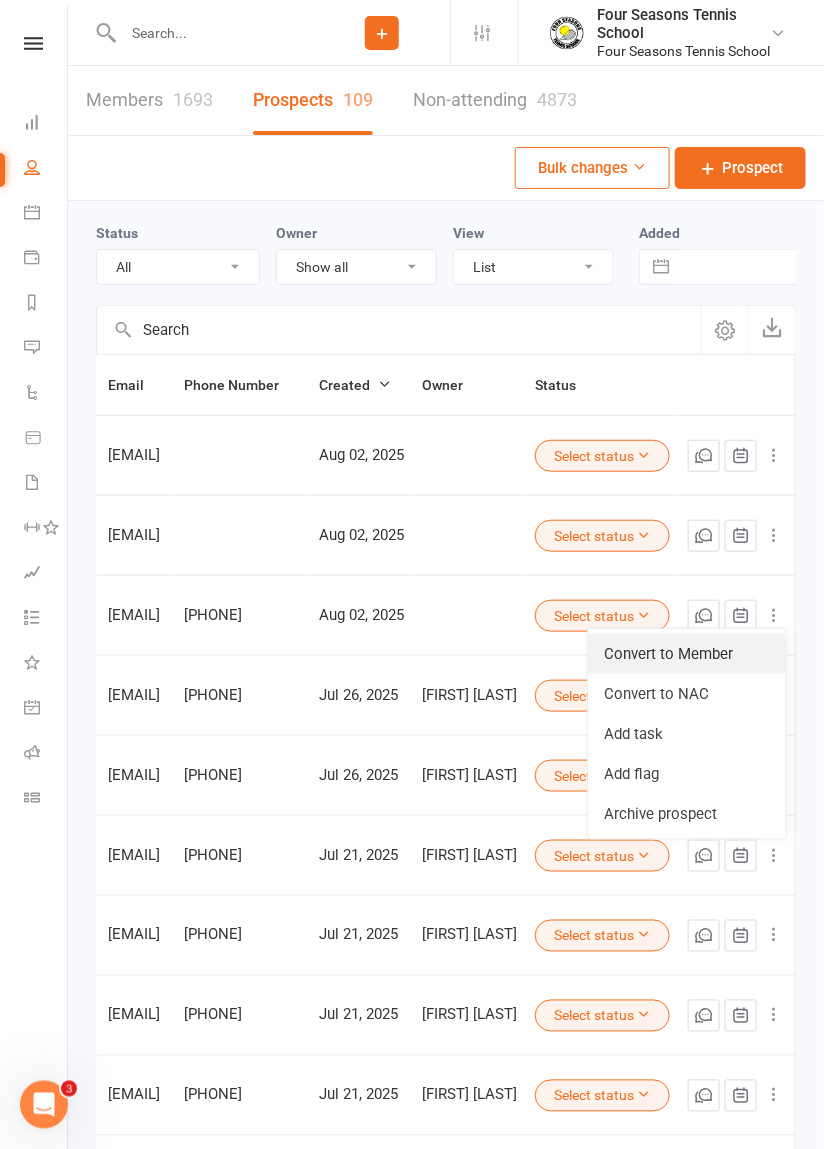 click on "Convert to Member" at bounding box center [687, 654] 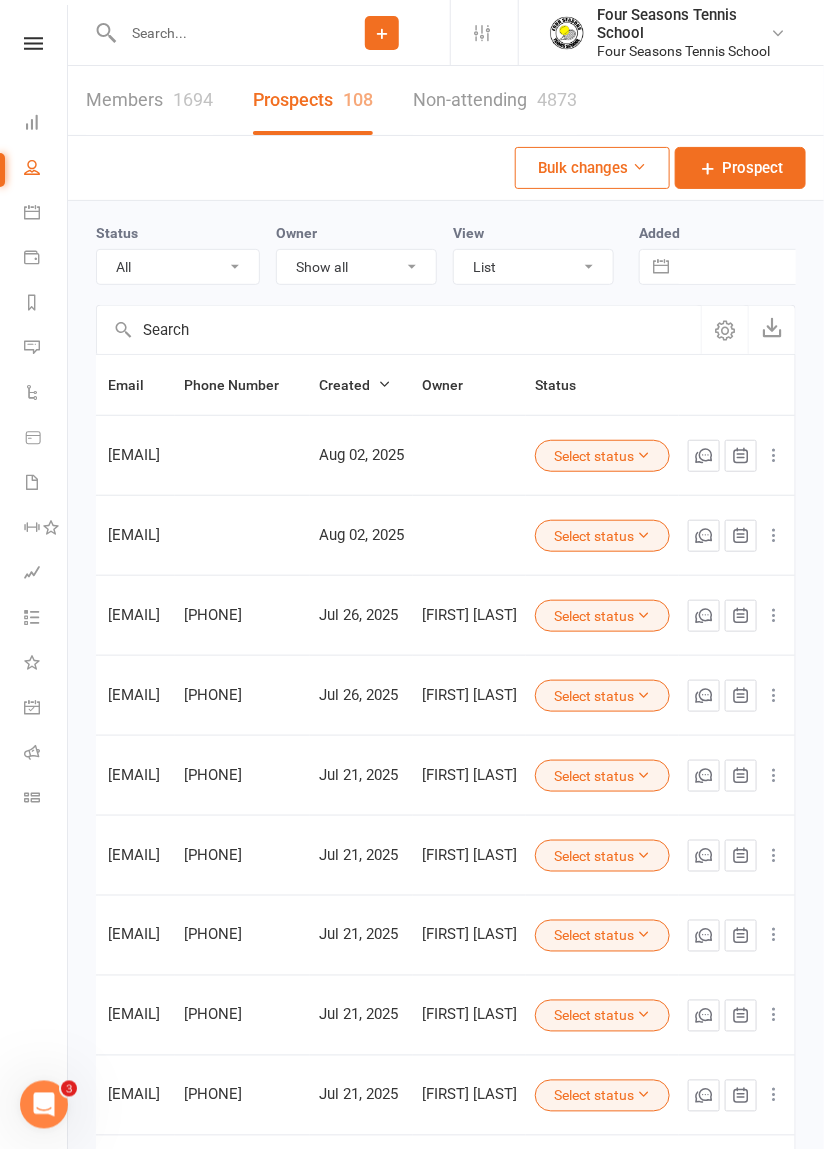 scroll, scrollTop: 0, scrollLeft: 407, axis: horizontal 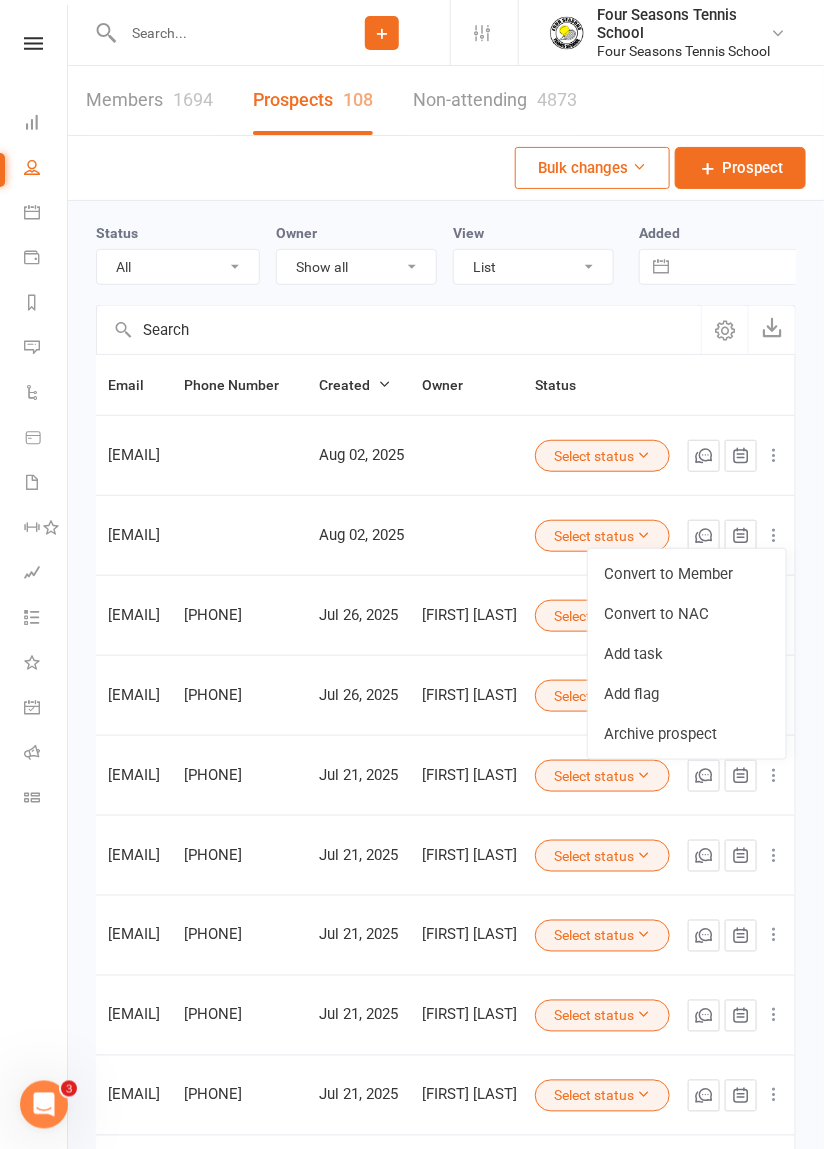 click at bounding box center [242, 535] 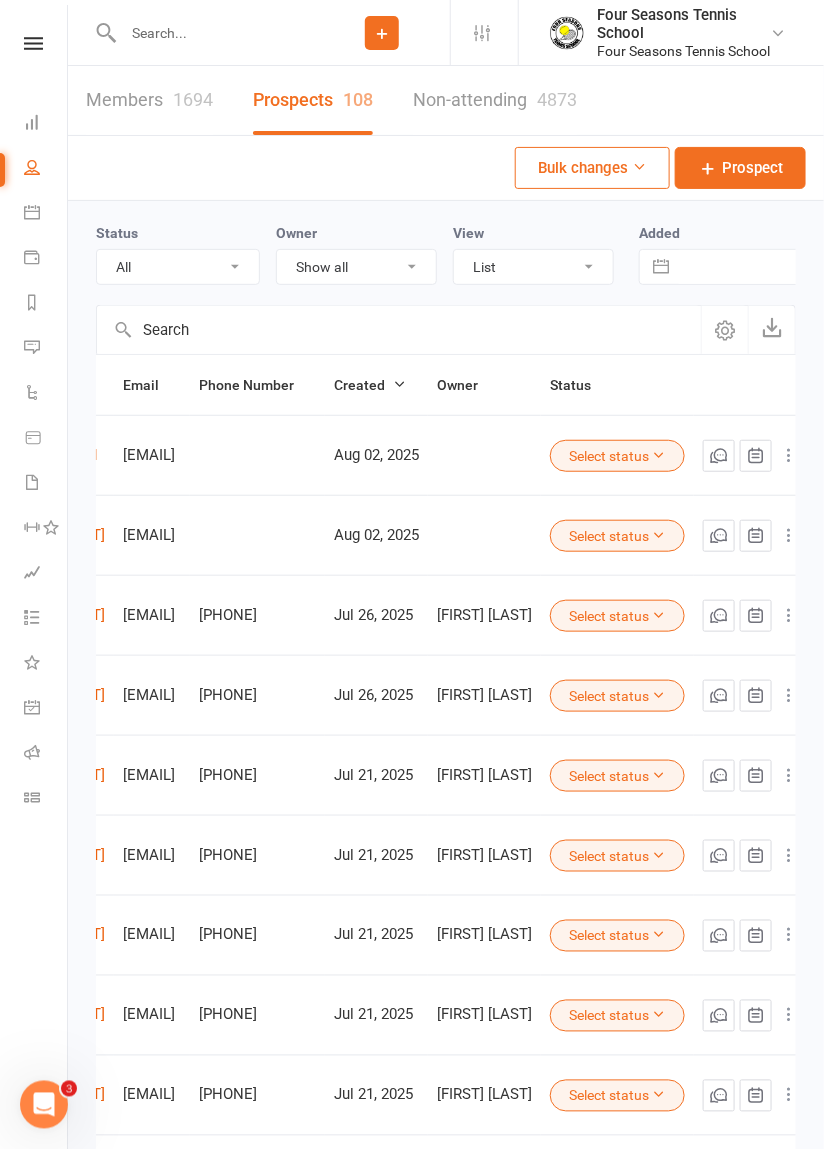 scroll, scrollTop: 0, scrollLeft: 0, axis: both 